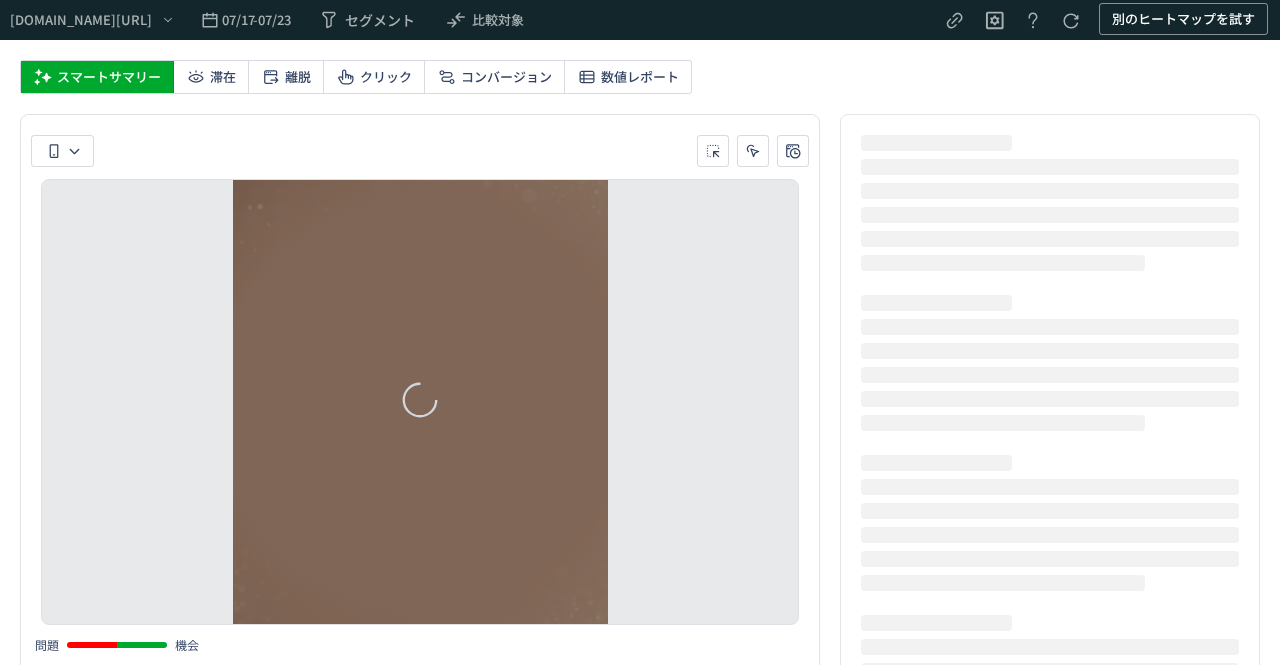 scroll, scrollTop: 0, scrollLeft: 0, axis: both 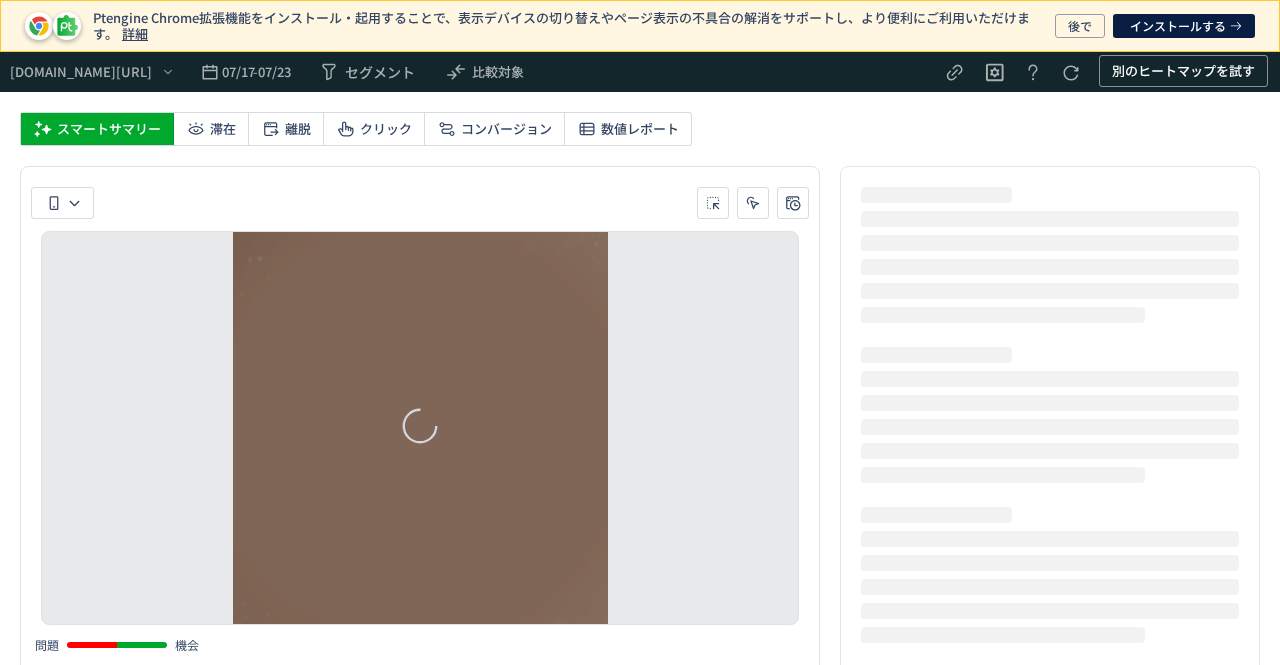click on "Ptengine Chrome拡張機能をインストール・起用することで、表示デバイスの切り替えやページ表示の不具合の解消をサポートし、より便利にご利用いただけます。 詳細" at bounding box center (568, 25) 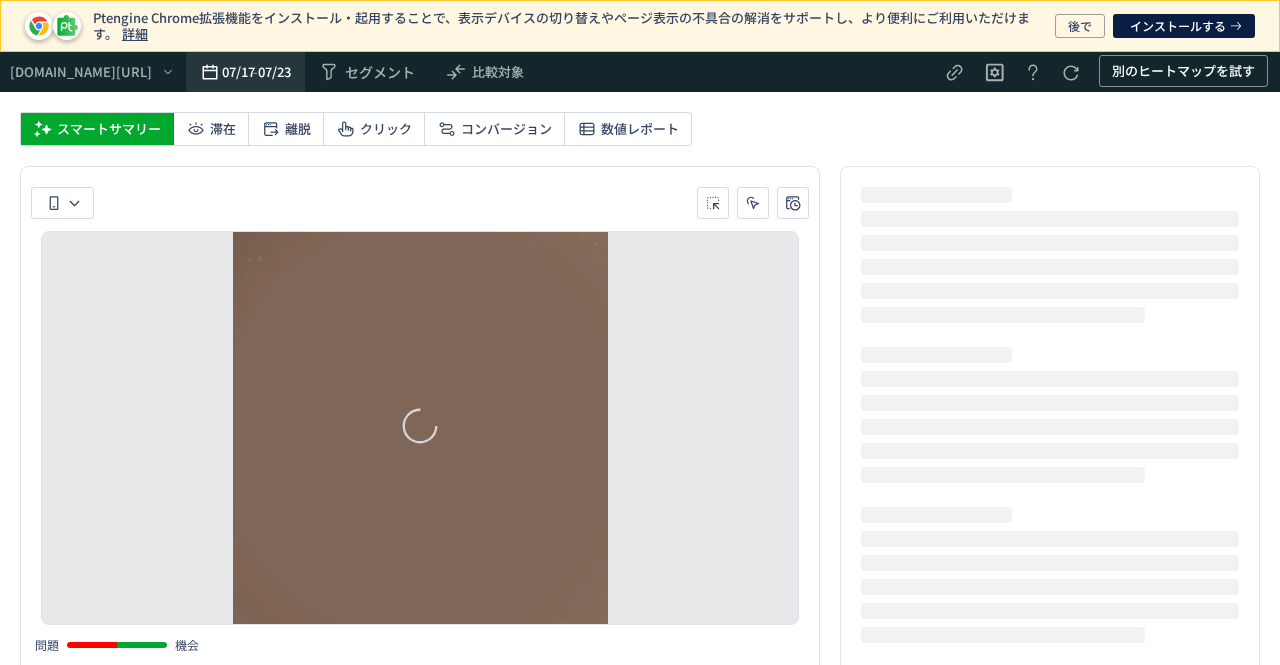 click on "07/17" at bounding box center (237, 72) 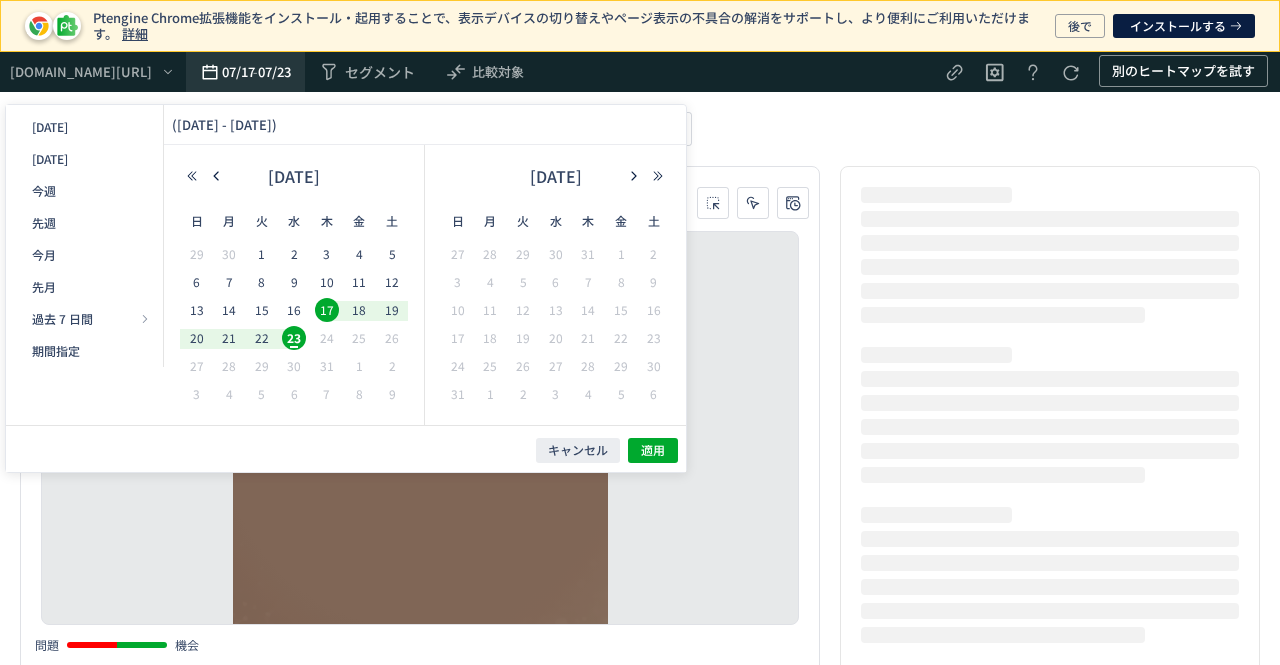 click on "07/17" at bounding box center (237, 72) 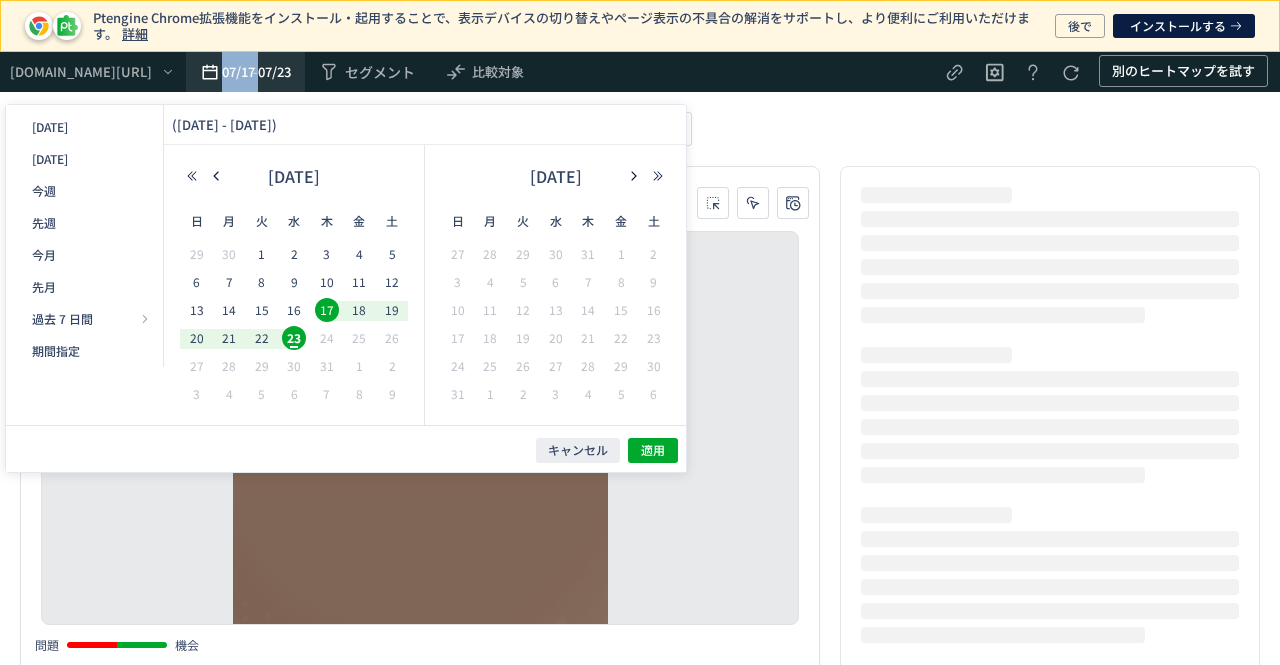 click on "07/17" at bounding box center (237, 72) 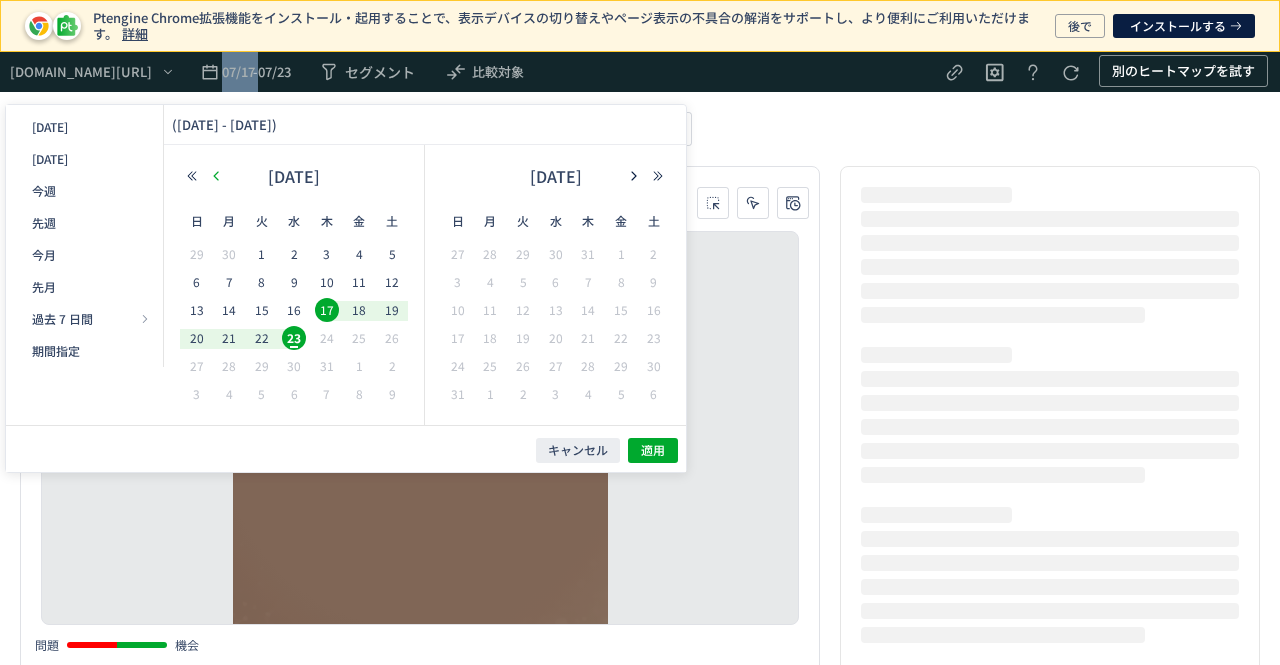 click 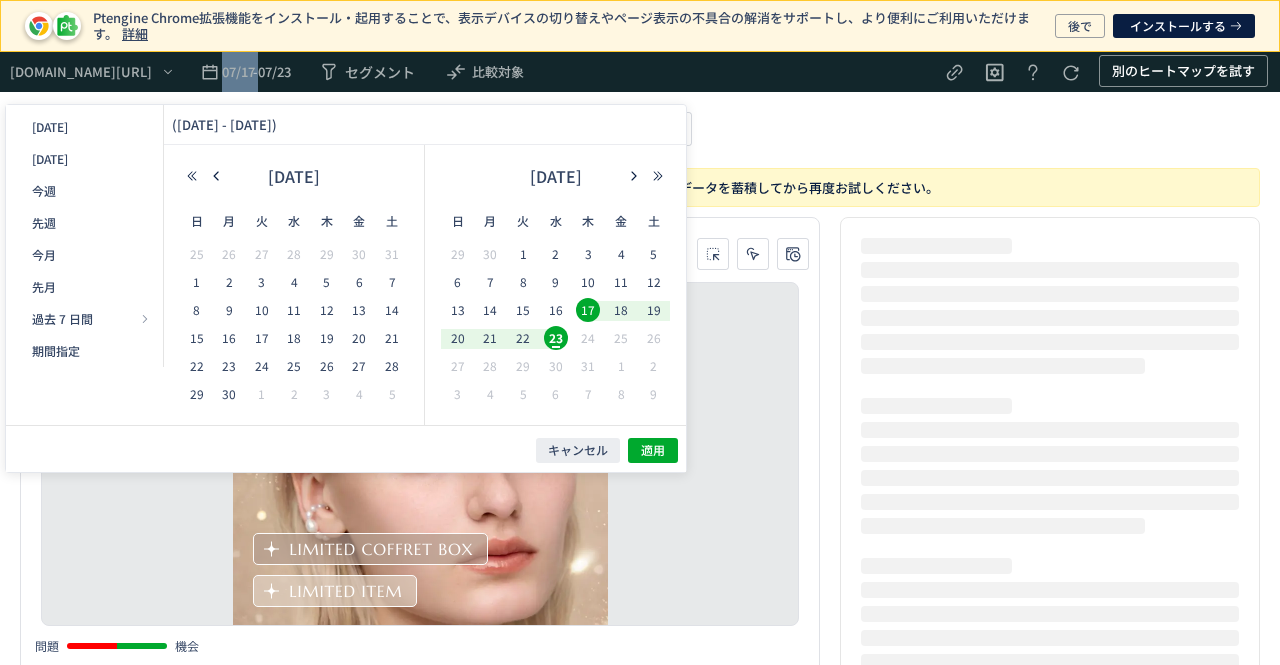 scroll, scrollTop: 0, scrollLeft: 0, axis: both 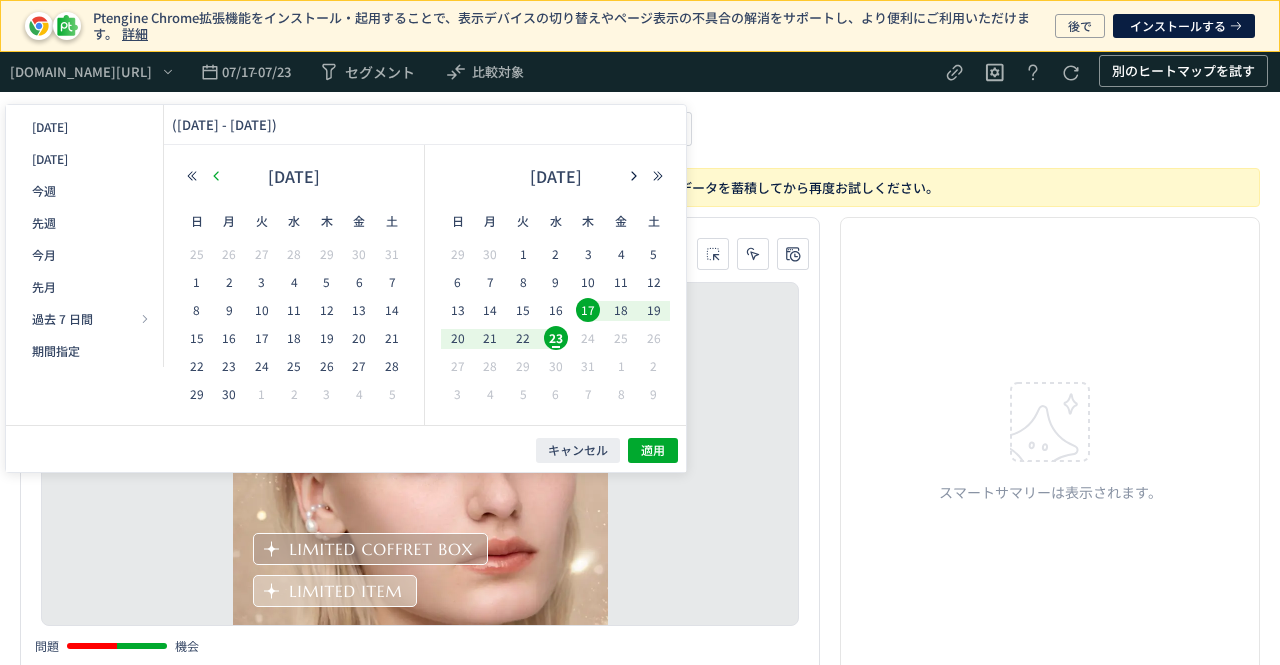 click on "[DATE]" at bounding box center (294, 181) 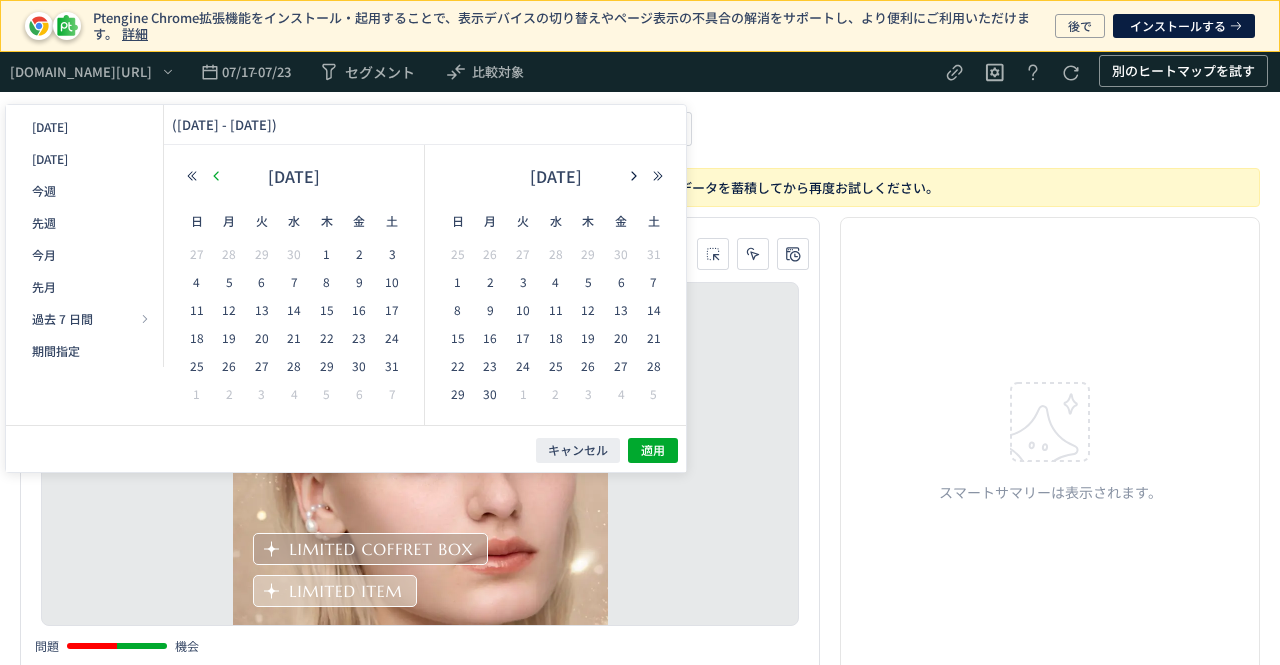 click 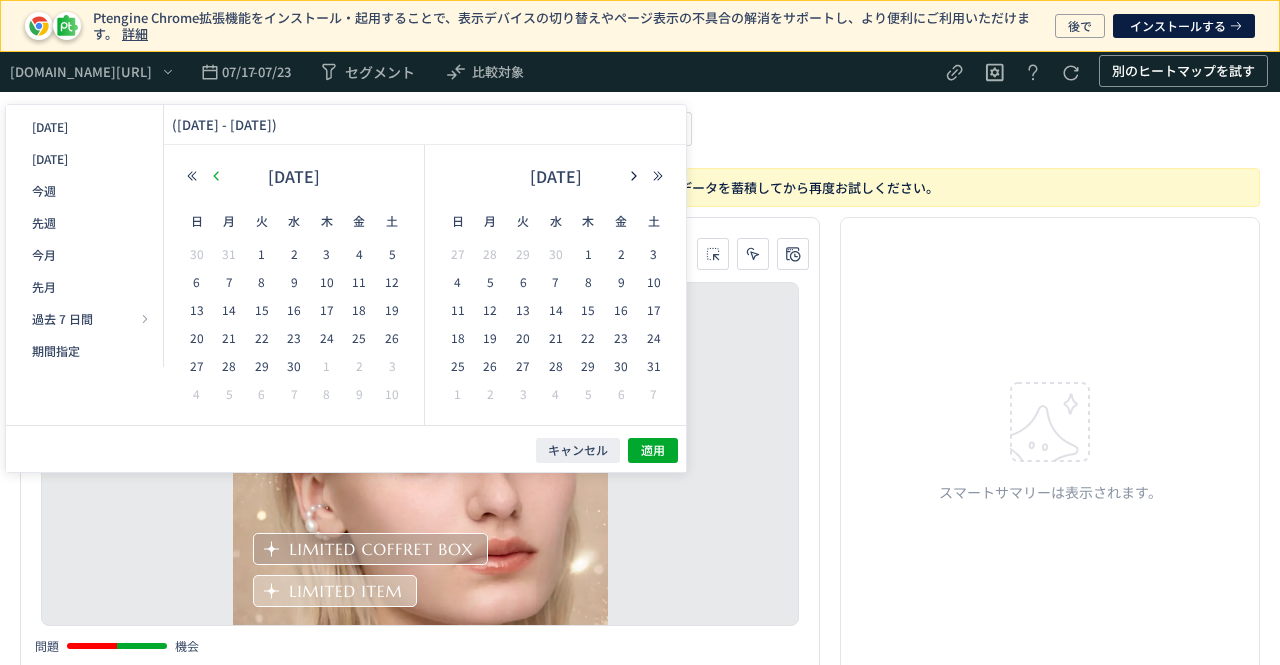 click 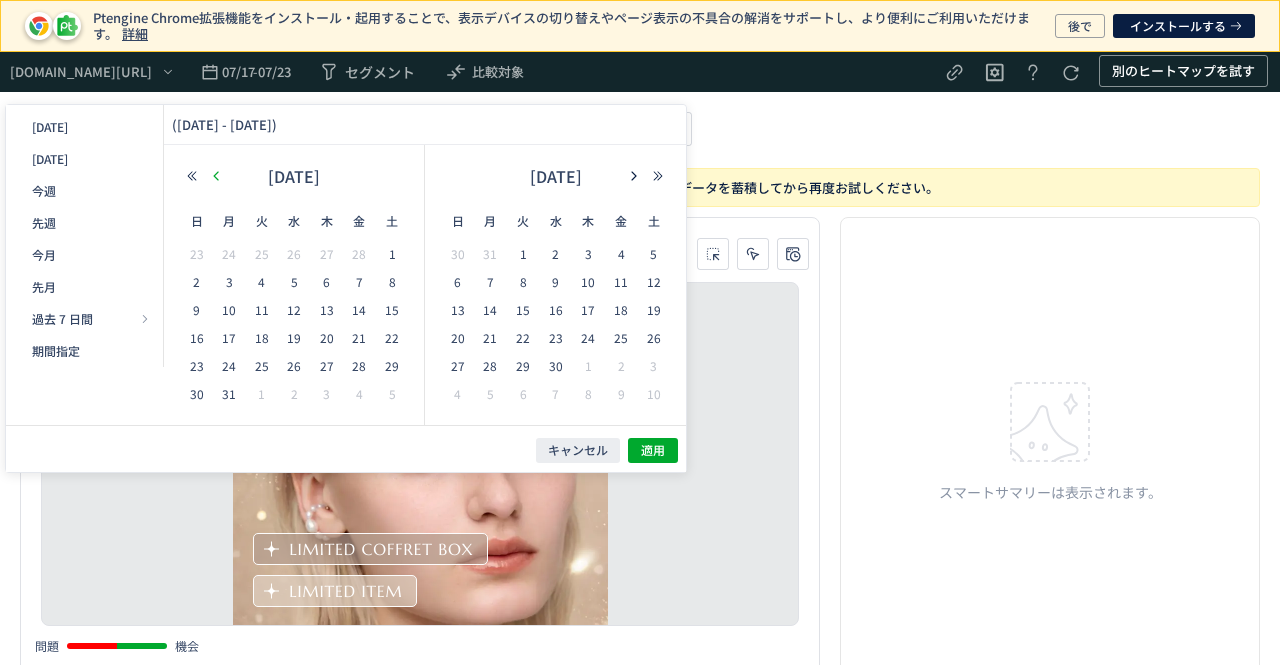 click 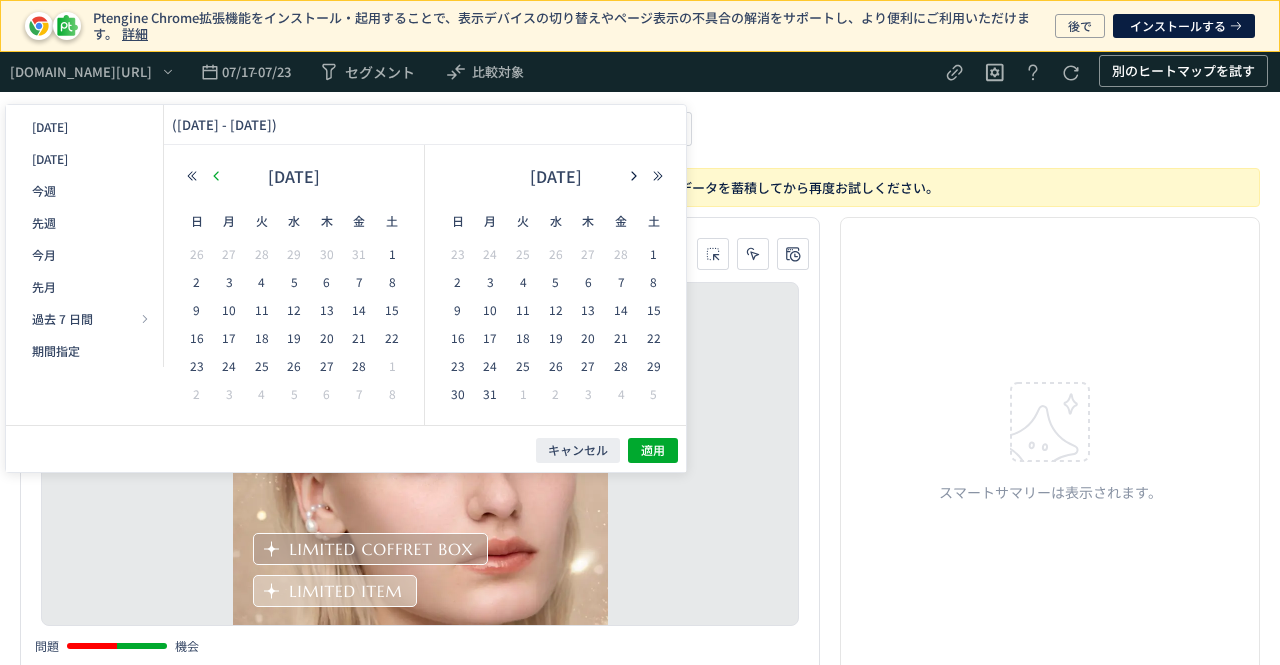 click 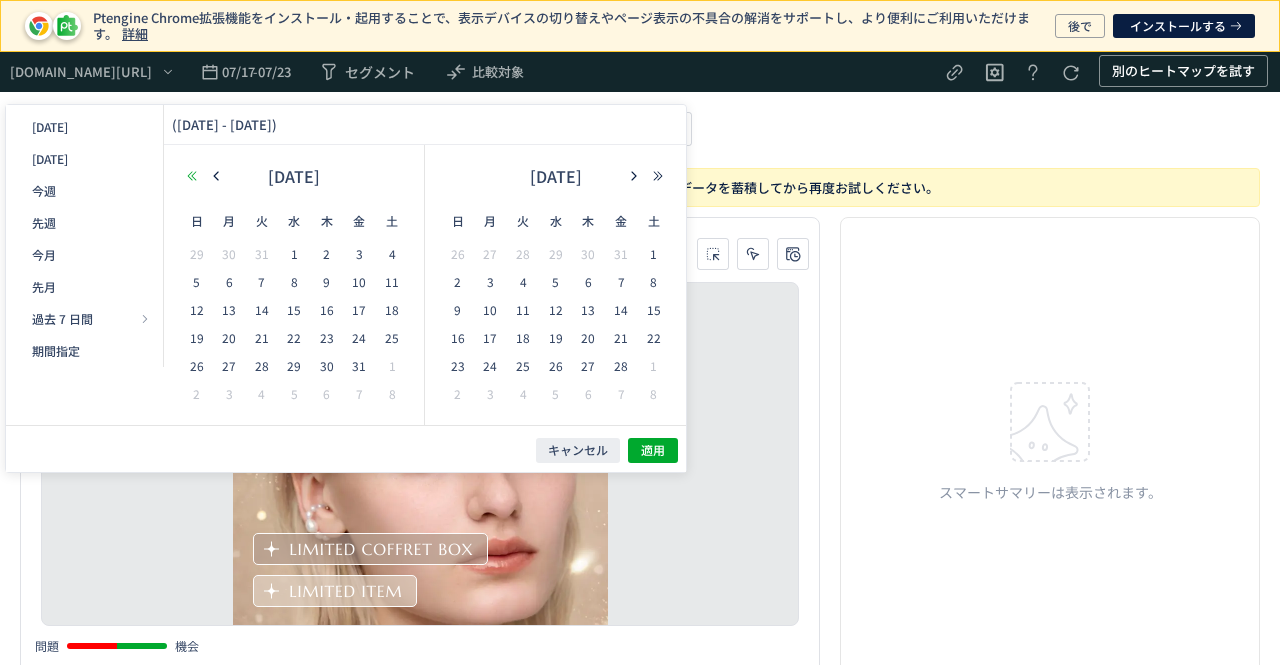 click 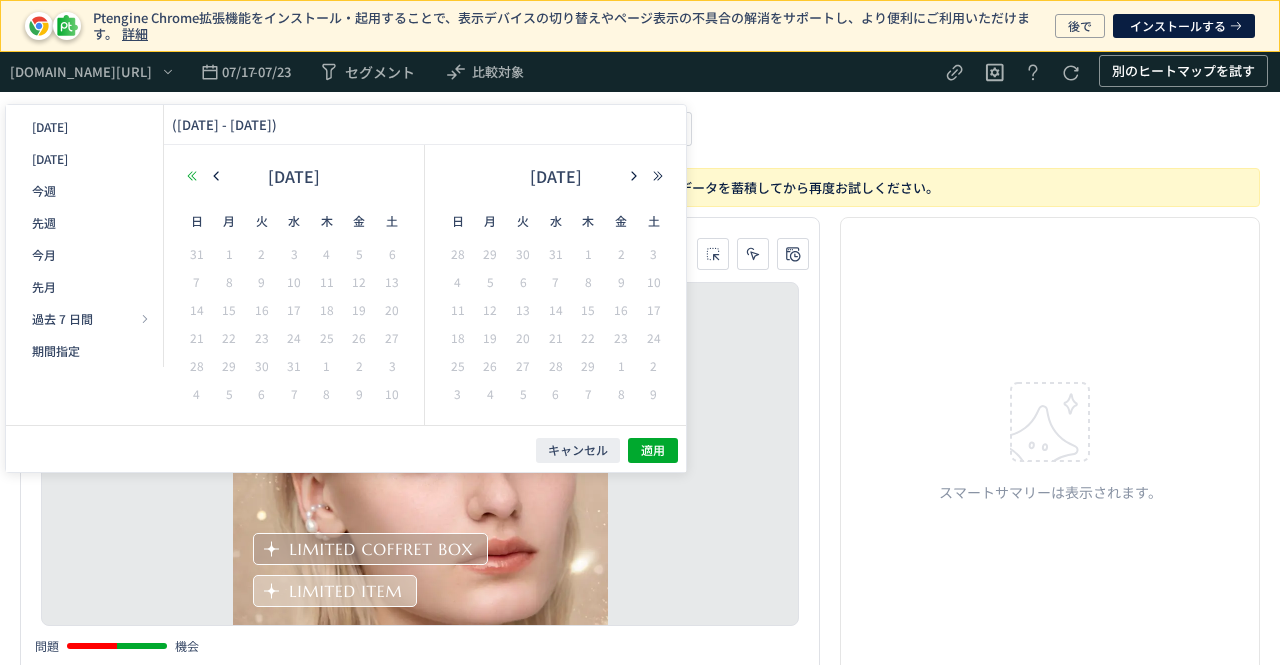 click 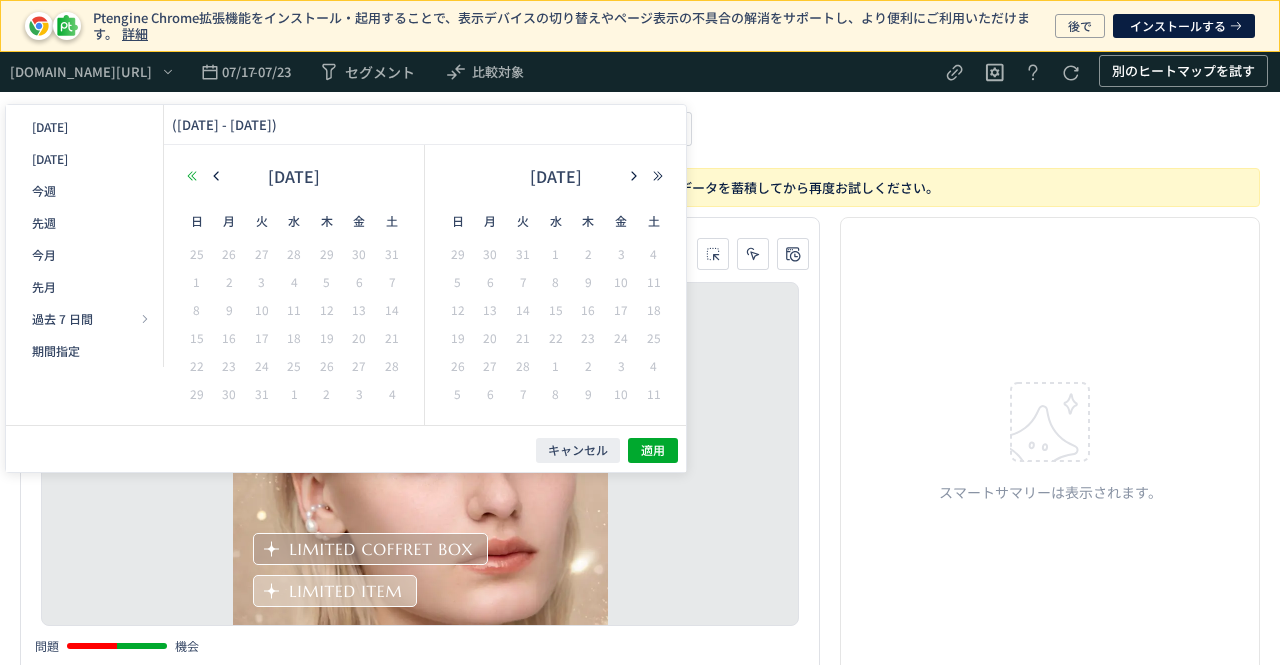 click 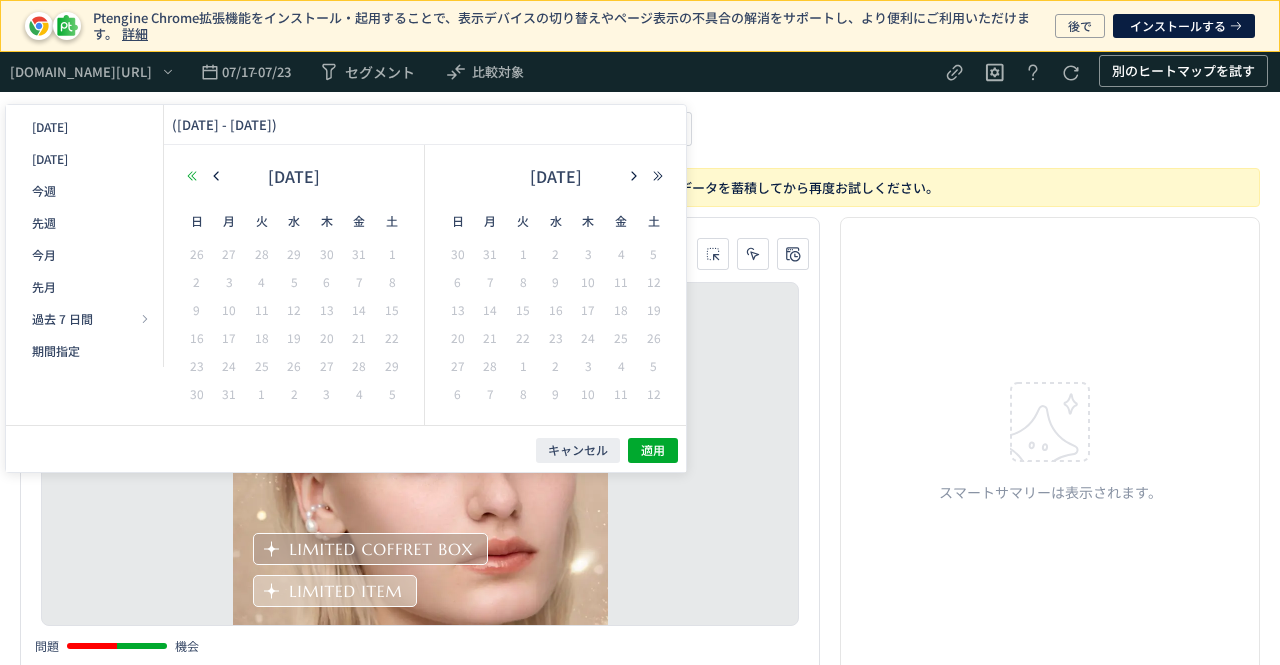 click 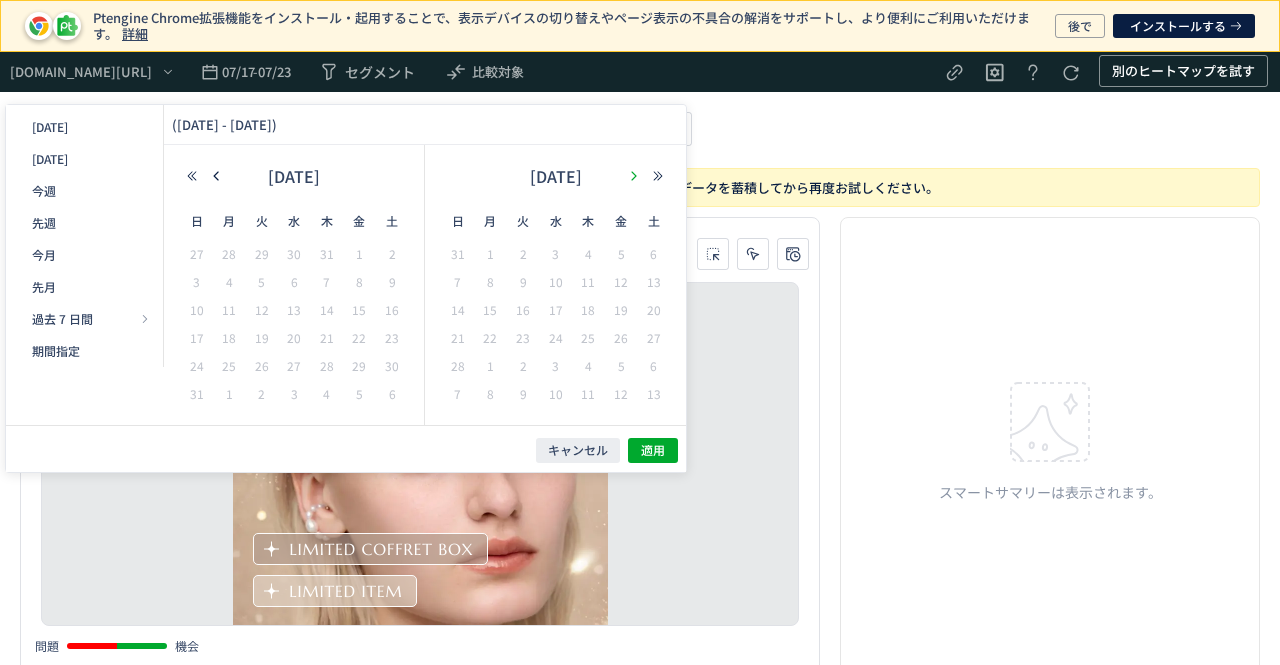 click at bounding box center [634, 176] 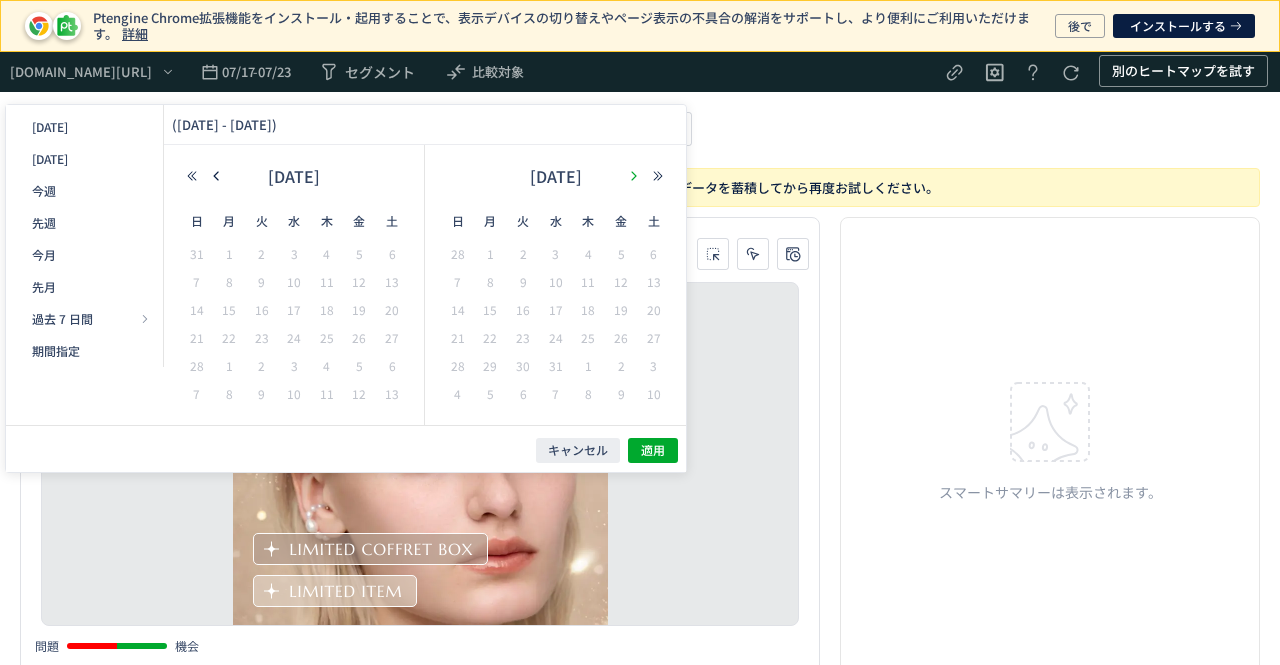 click at bounding box center (634, 176) 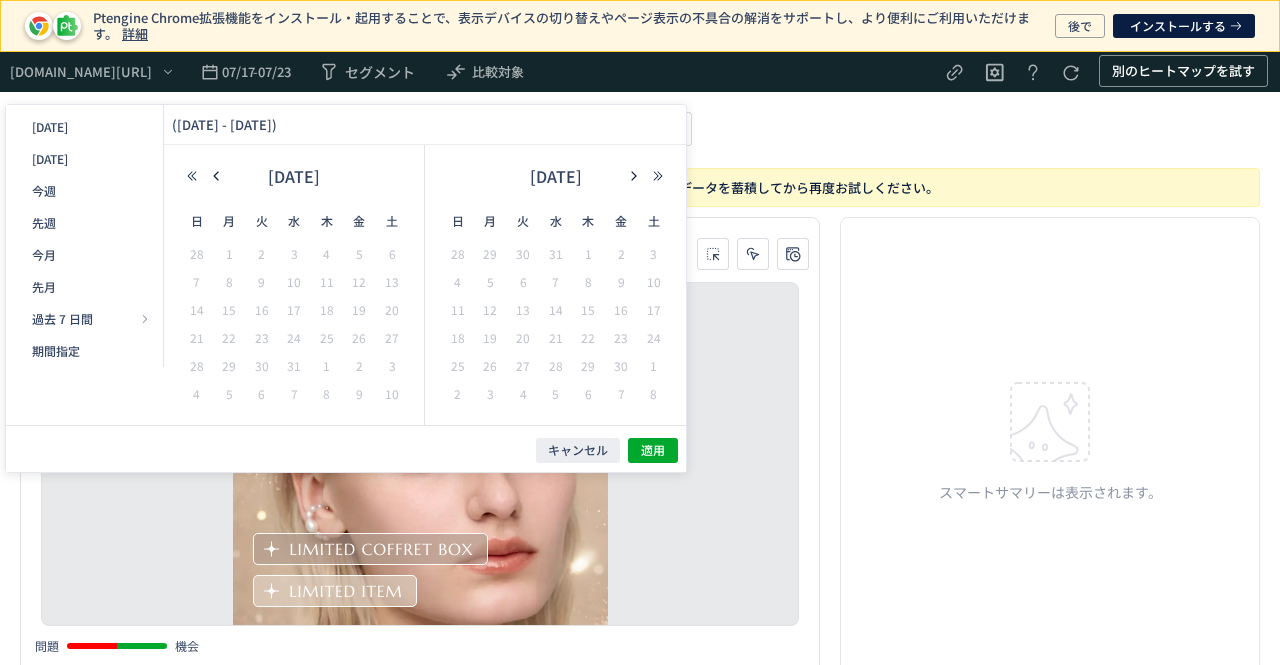 click on "[DATE]" at bounding box center (555, 181) 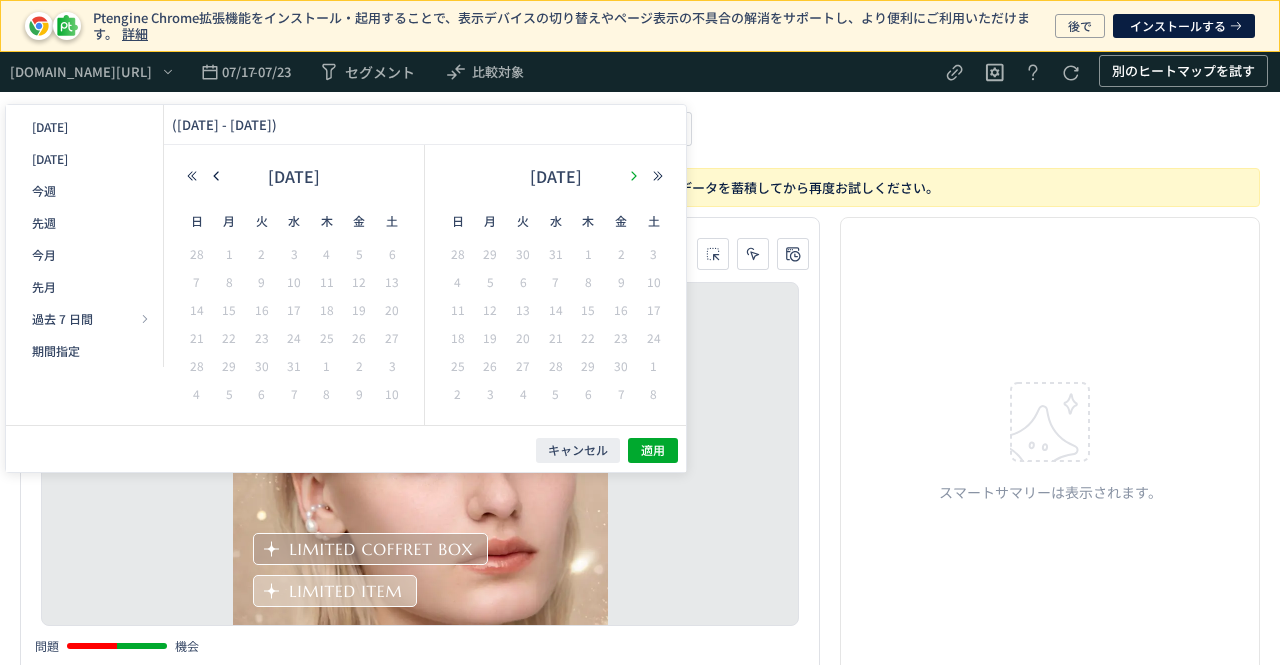 click at bounding box center (634, 176) 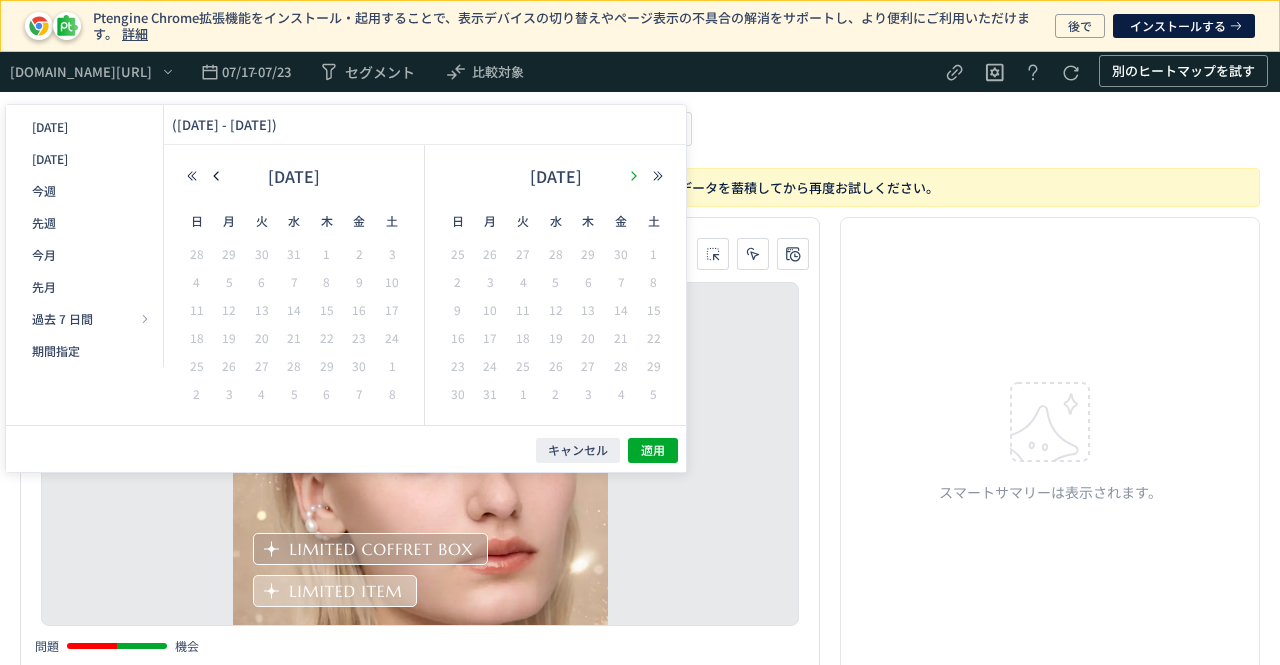 click at bounding box center (634, 176) 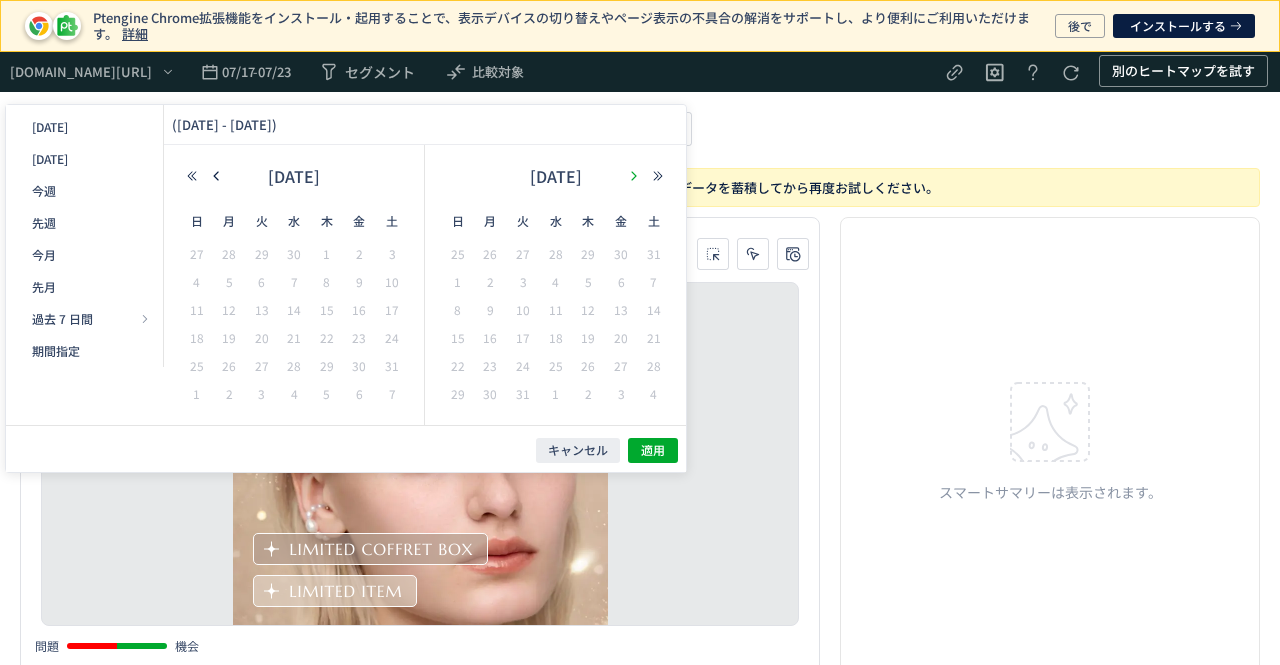 click at bounding box center [634, 176] 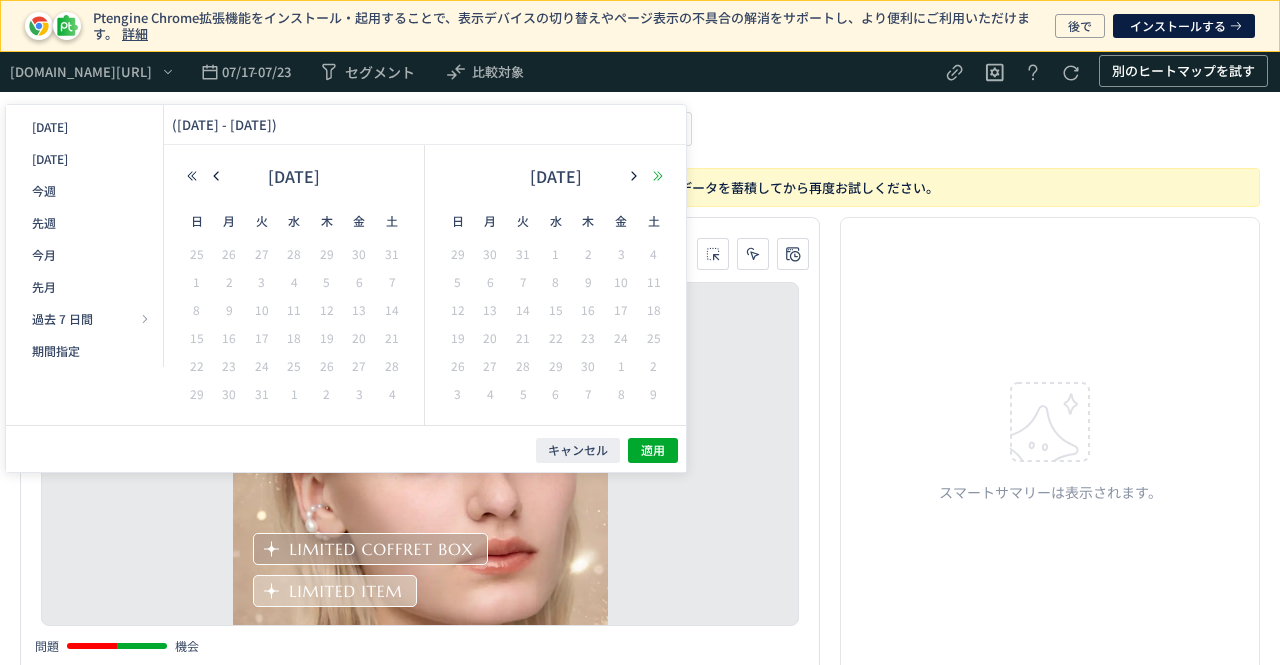 click 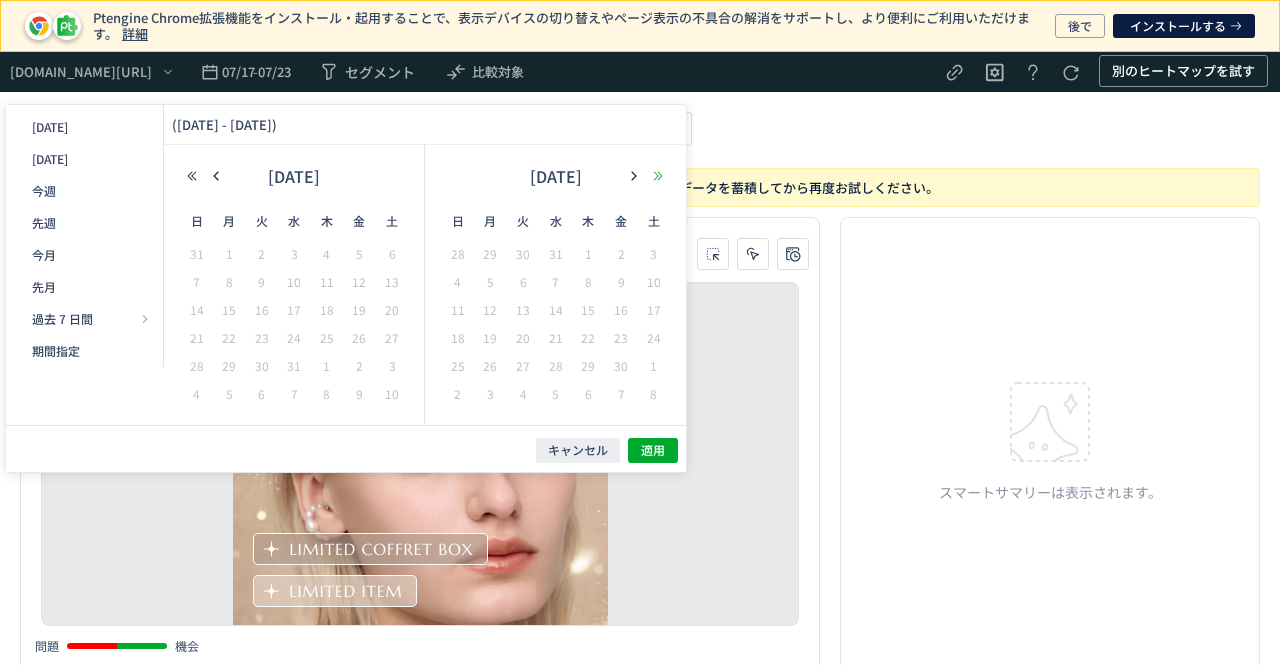 click 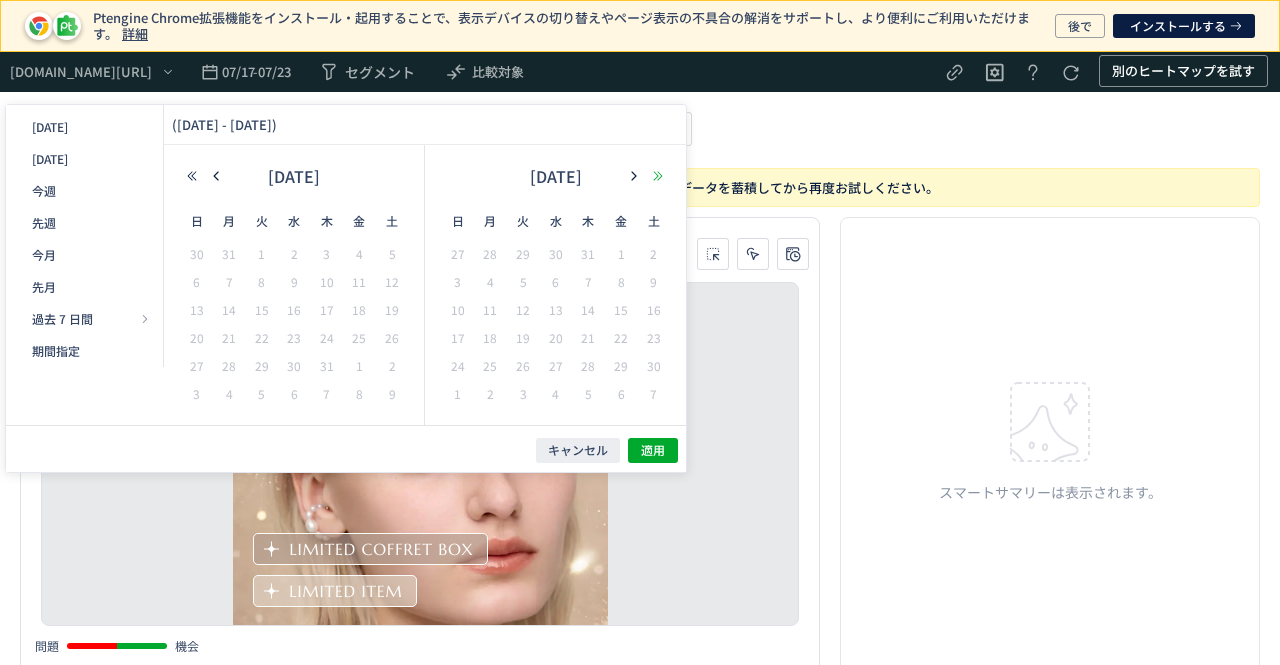 click 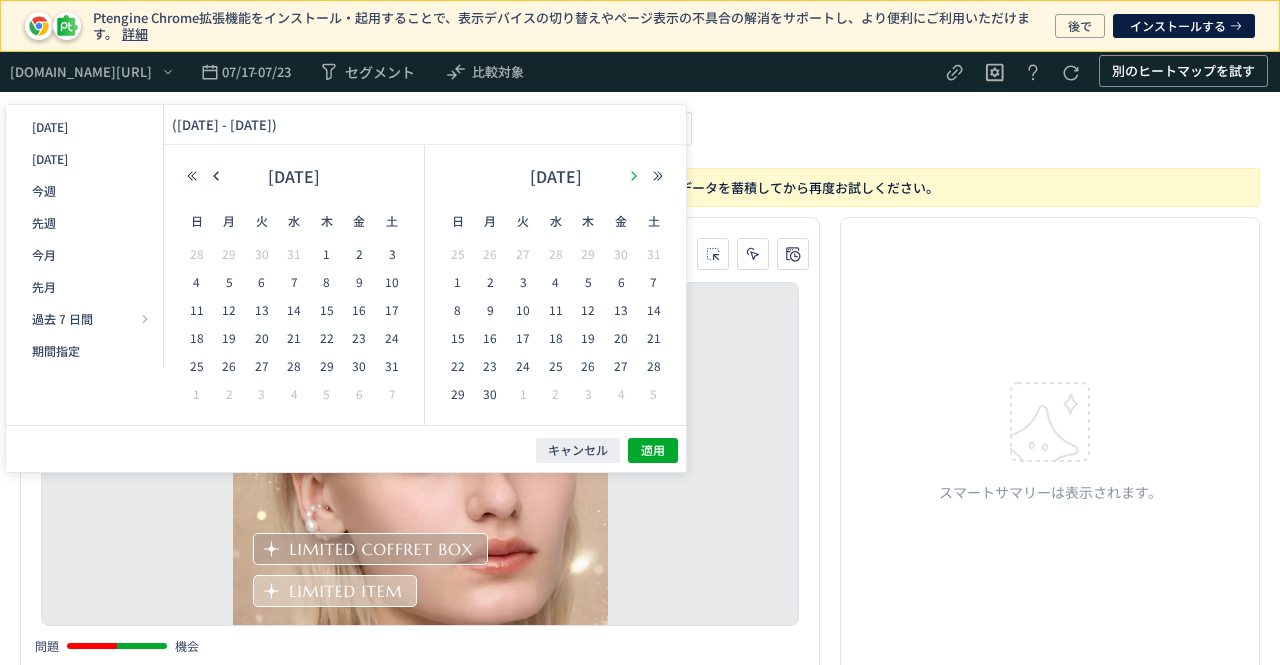 click 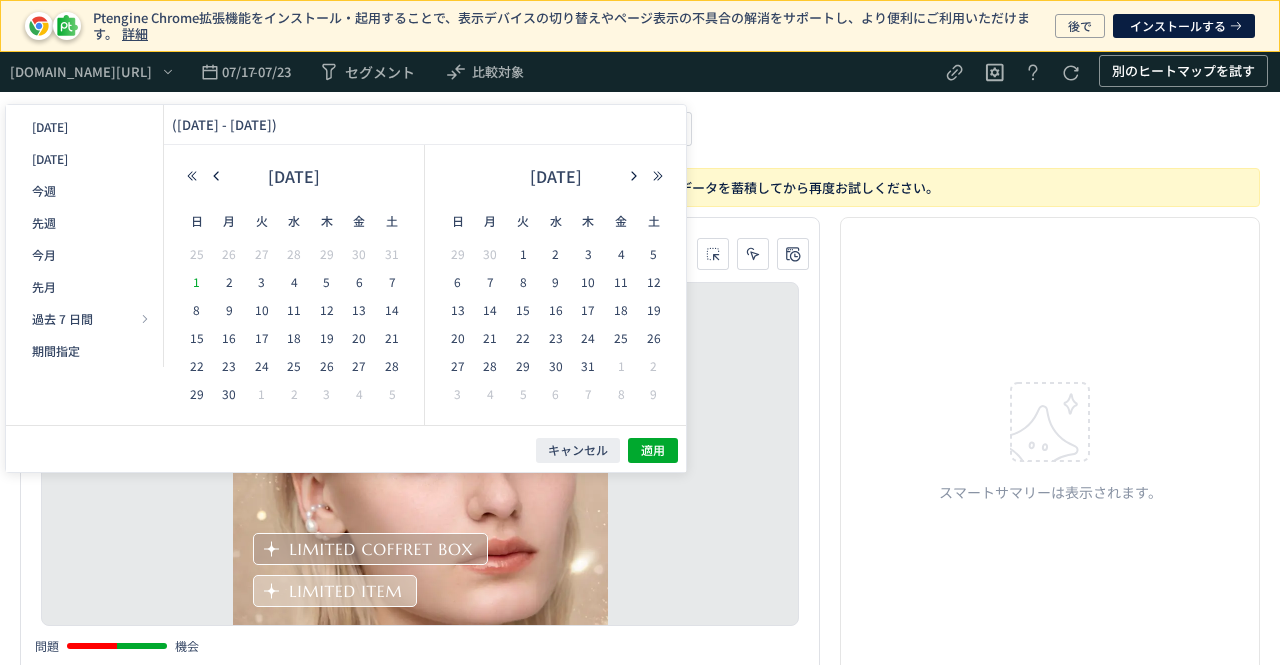 click on "1" at bounding box center (197, 282) 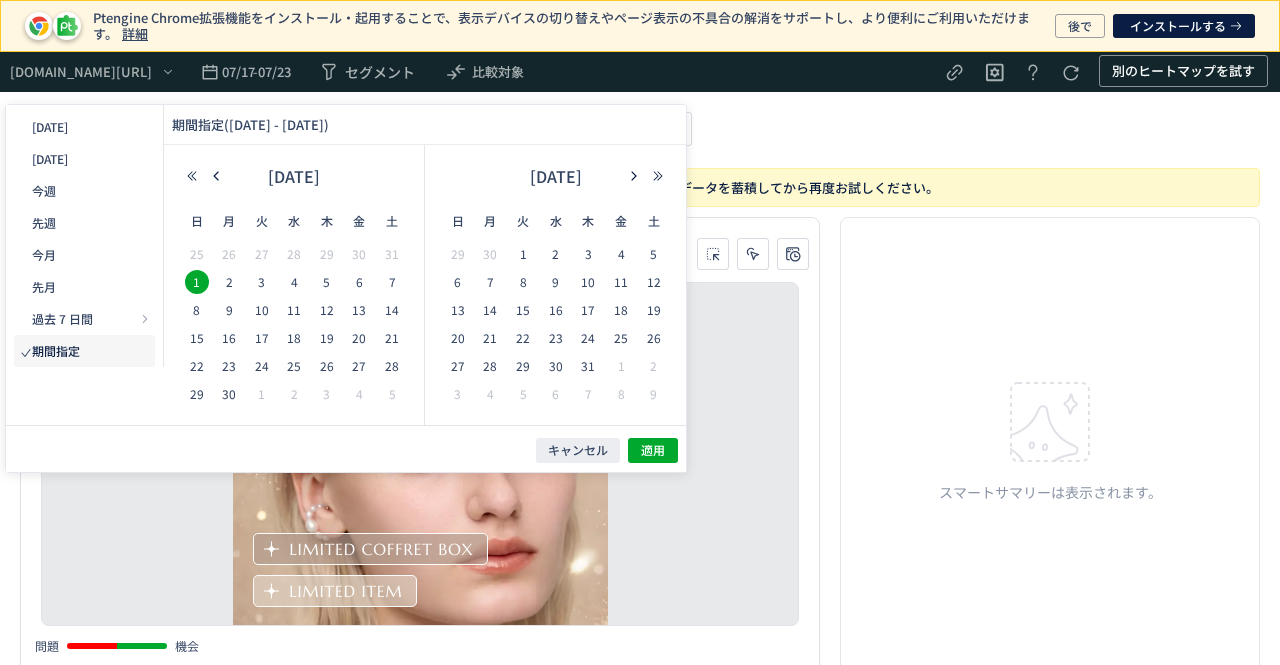drag, startPoint x: 192, startPoint y: 278, endPoint x: 384, endPoint y: 255, distance: 193.3727 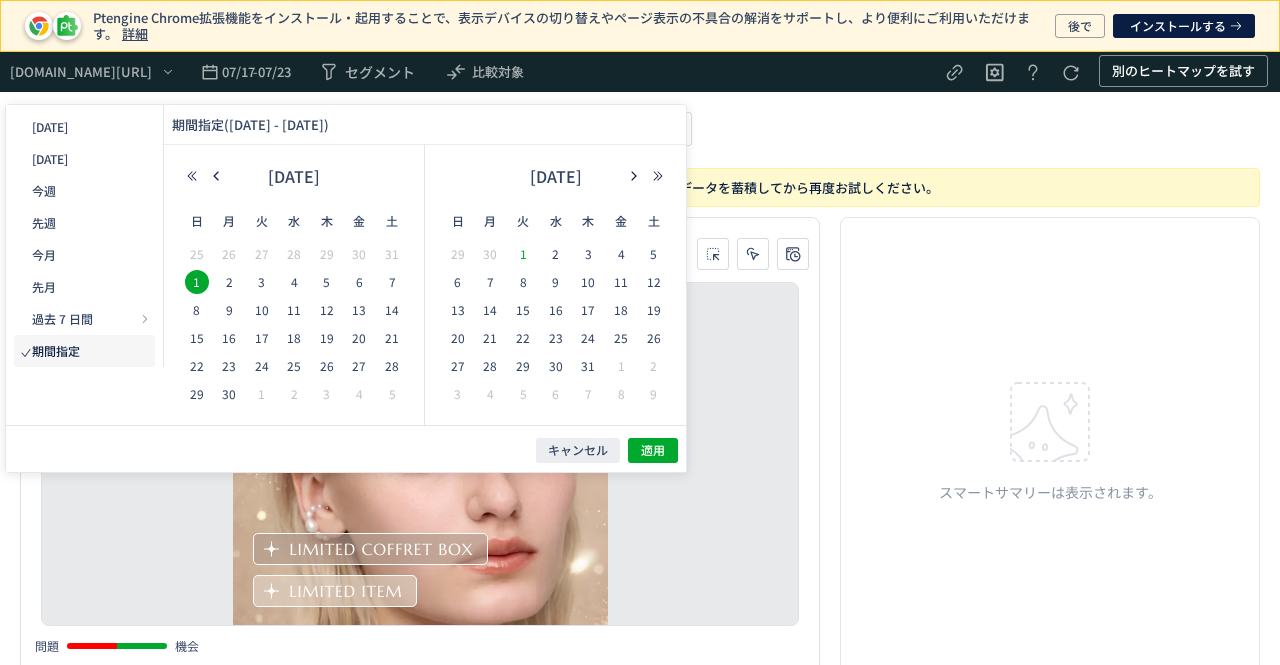 click on "1" at bounding box center [523, 254] 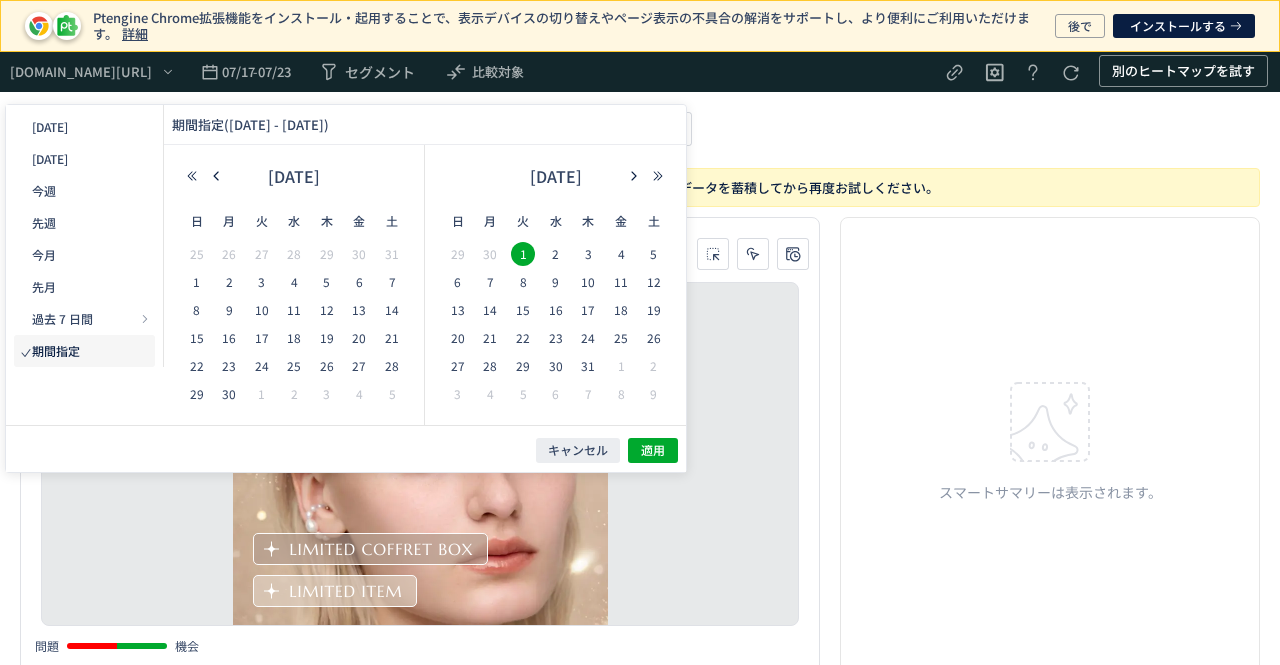 click on "[DATE]" at bounding box center [555, 181] 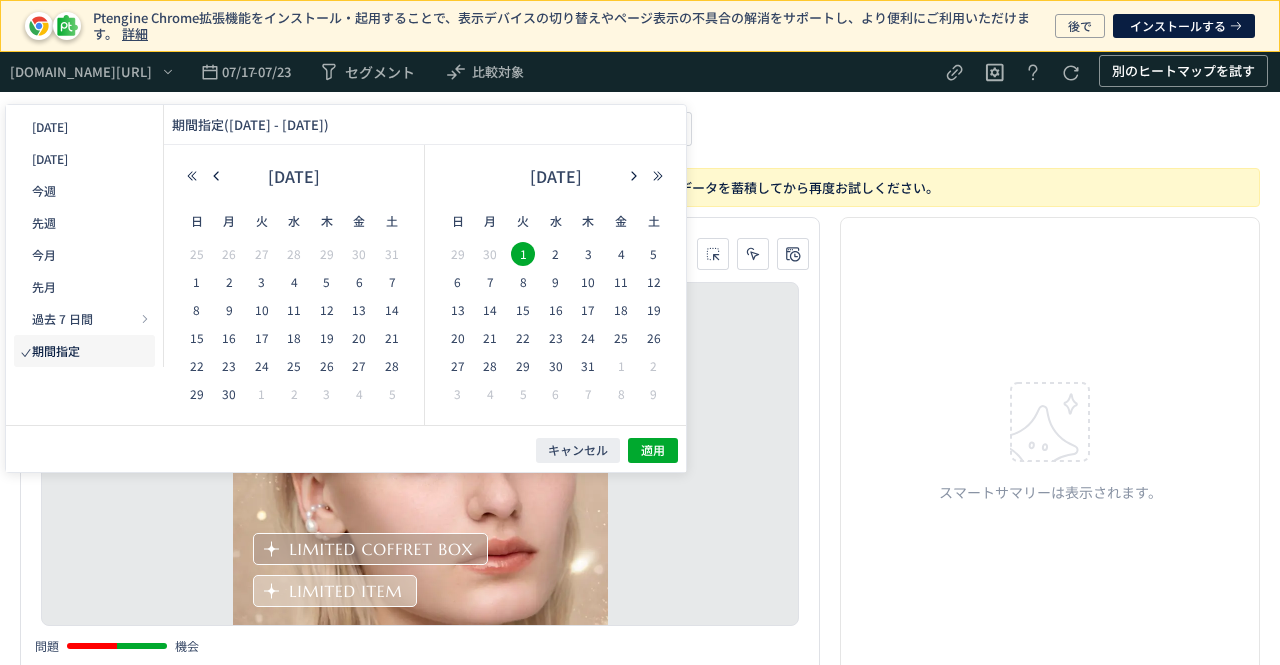 click 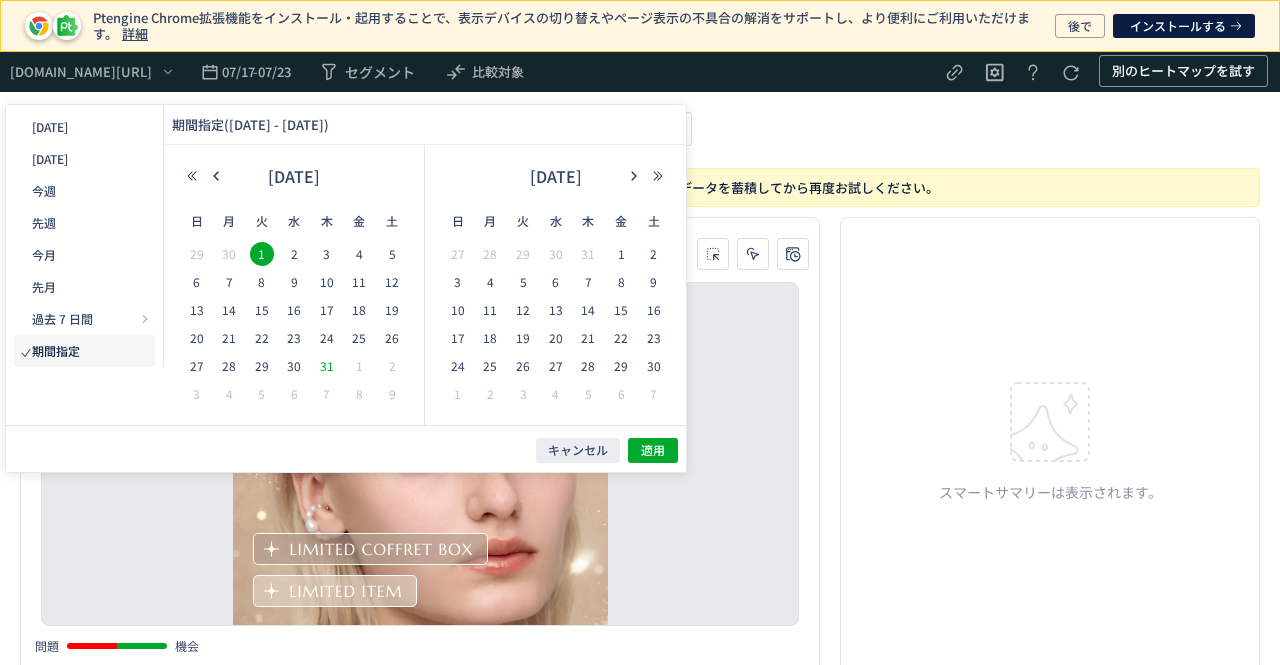 click on "31" at bounding box center [327, 366] 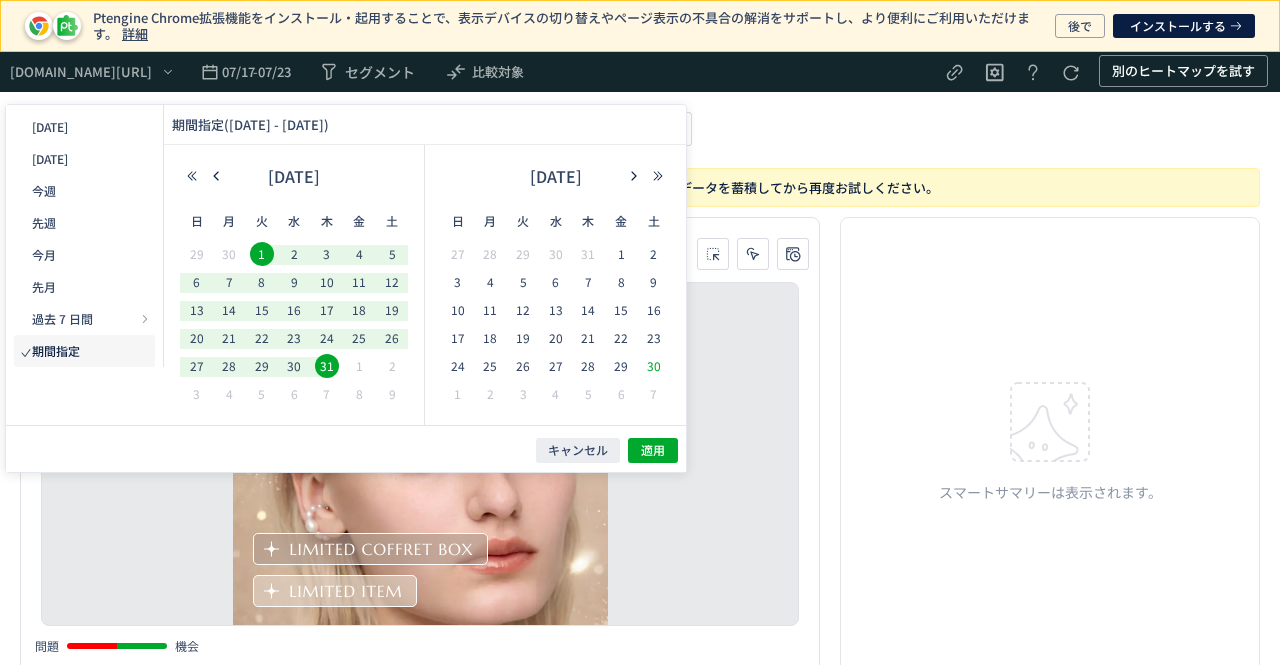 click on "30" at bounding box center (654, 366) 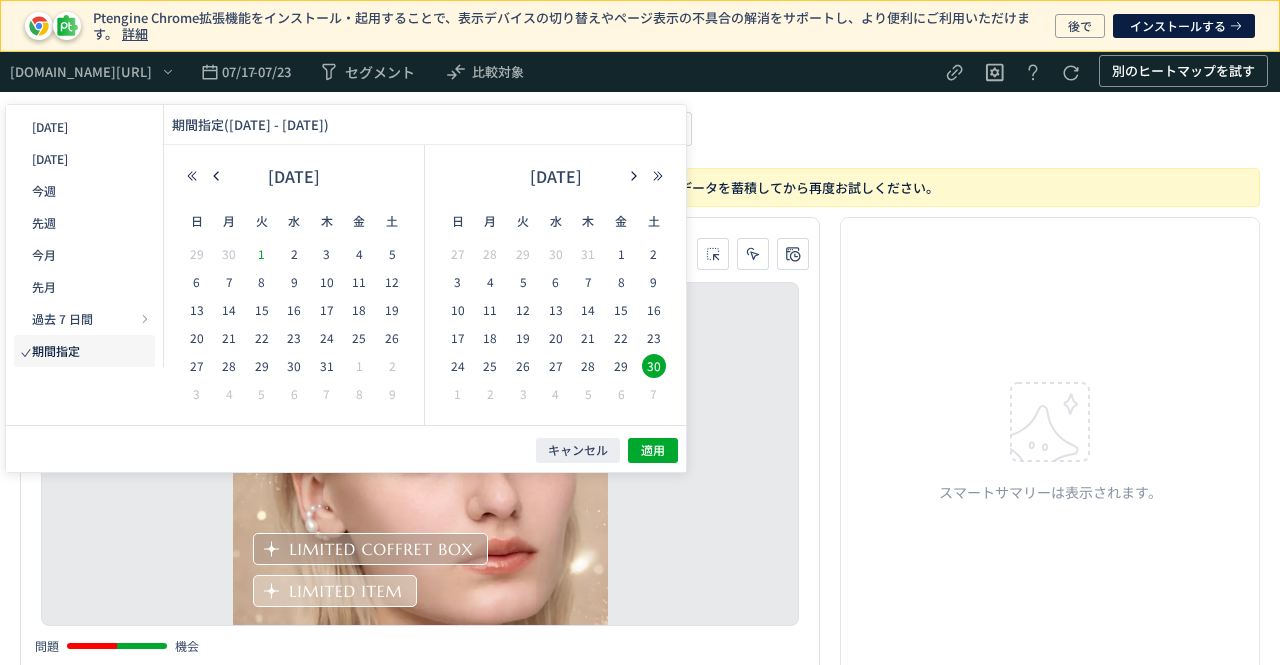 click on "1" at bounding box center (262, 254) 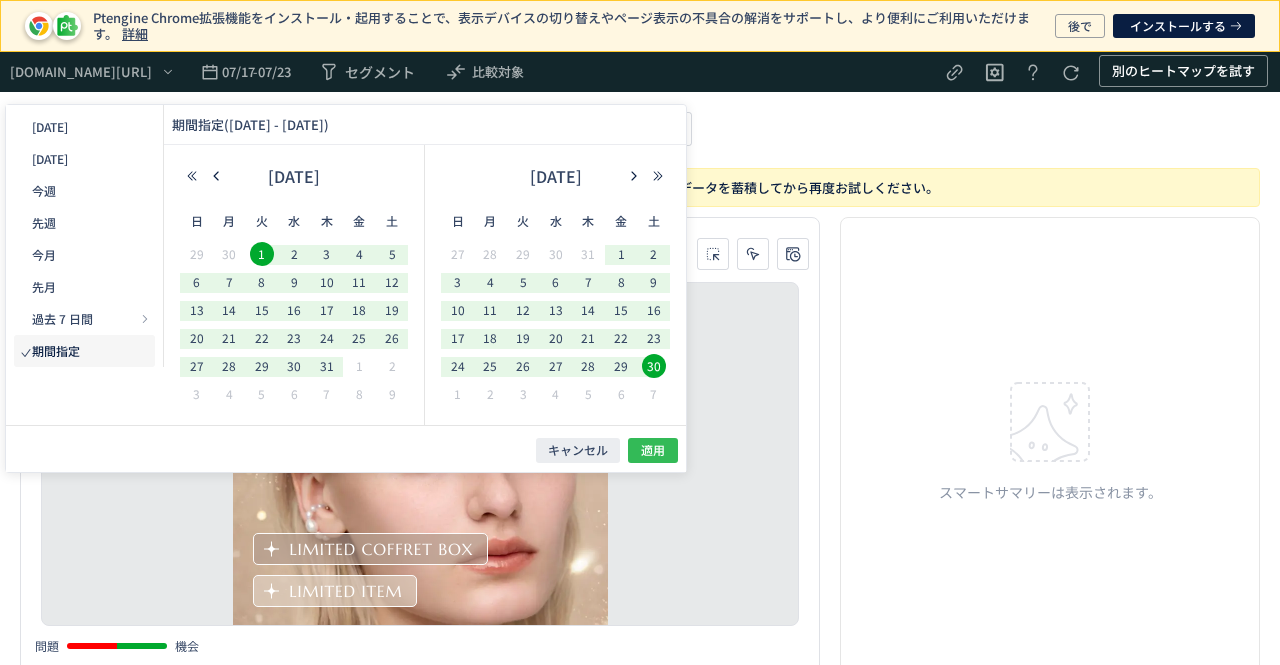 click on "適用" at bounding box center (653, 450) 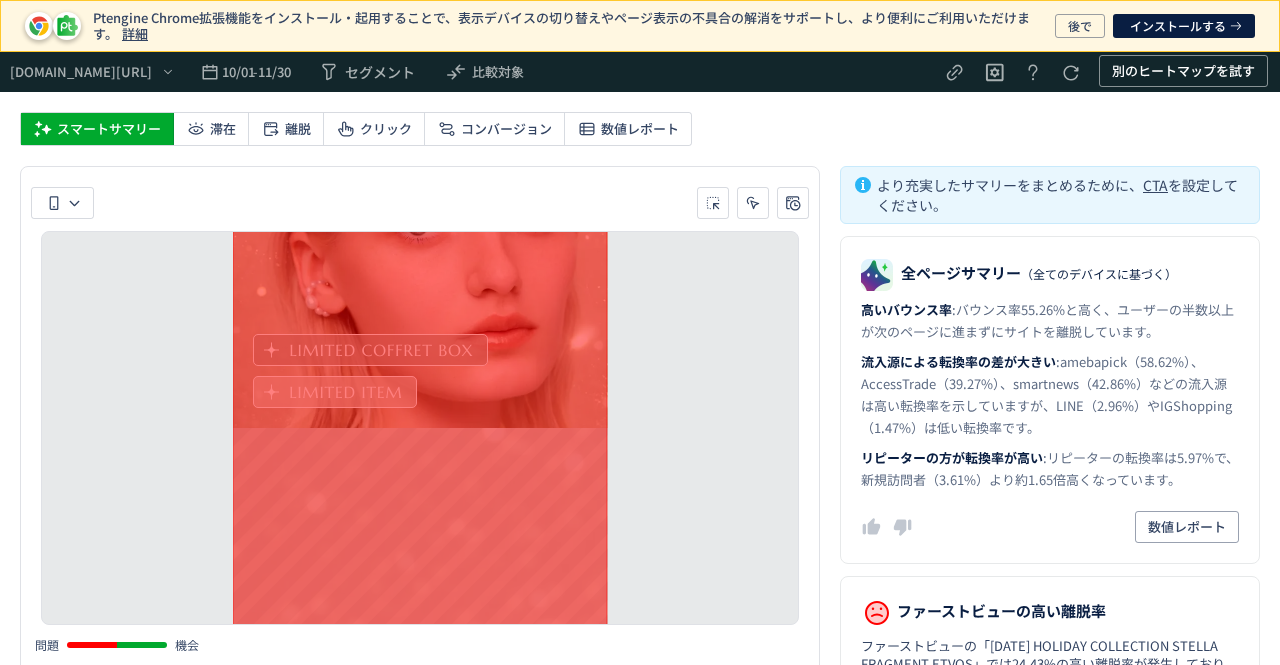 scroll, scrollTop: 200, scrollLeft: 0, axis: vertical 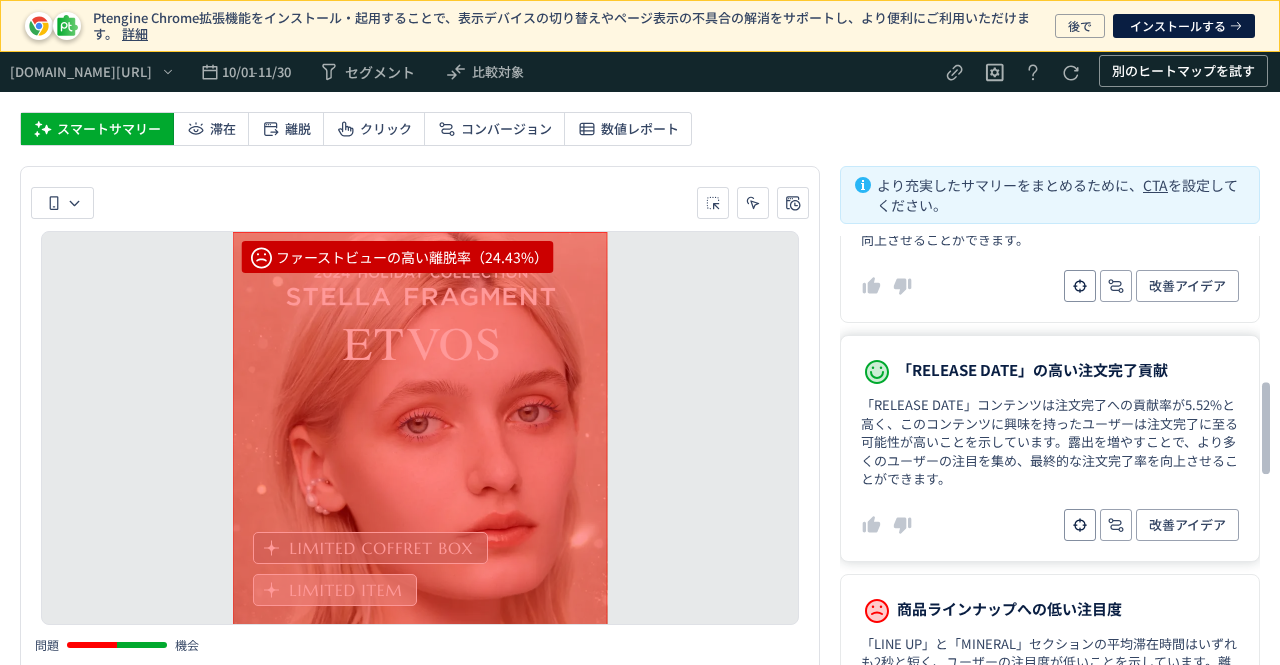 click on "「RELEASE DATE」コンテンツは注文完了への貢献率が5.52%と高く、このコンテンツに興味を持ったユーザーは注文完了に至る可能性が高いことを示しています。露出を増やすことで、より多くのユーザーの注目を集め、最終的な注文完了率を向上させることができます。" at bounding box center (1050, 442) 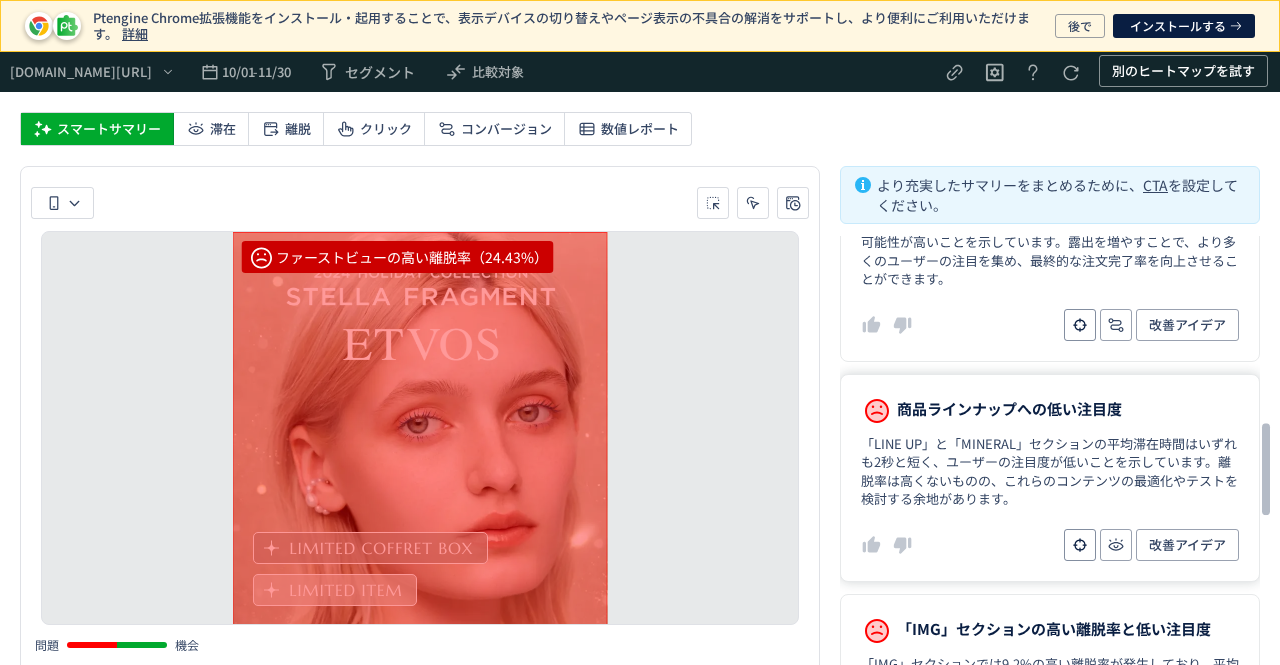click on "「LINE UP」と「MINERAL」セクションの平均滞在時間はいずれも2秒と短く、ユーザーの注目度が低いことを示しています。離脱率は高くないものの、これらのコンテンツの最適化やテストを検討する余地があります。" at bounding box center [1050, 472] 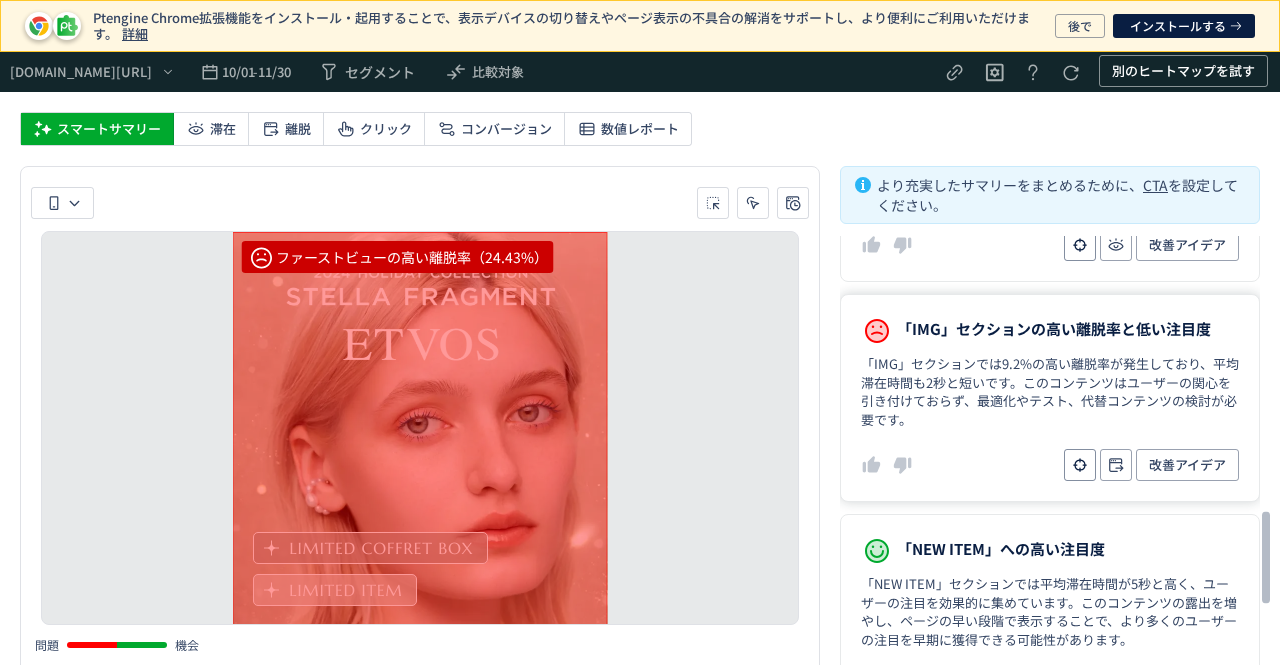 scroll, scrollTop: 1500, scrollLeft: 0, axis: vertical 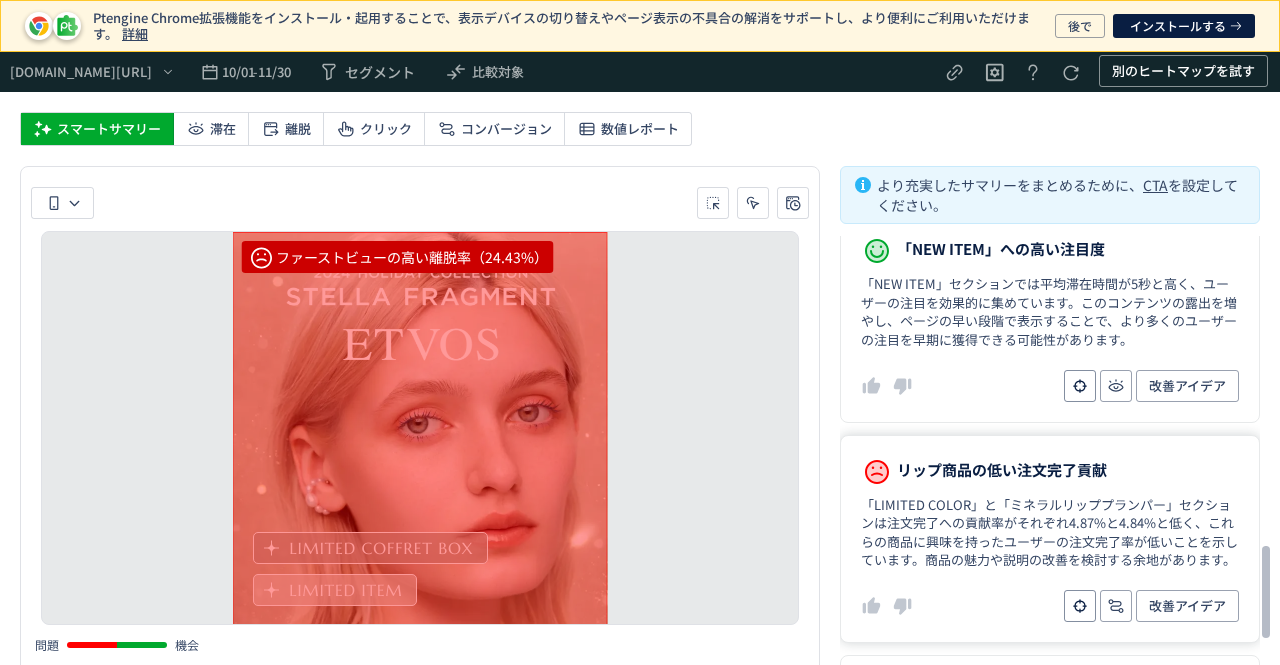 click on "リップ商品の低い注文完了貢献" at bounding box center (1002, 470) 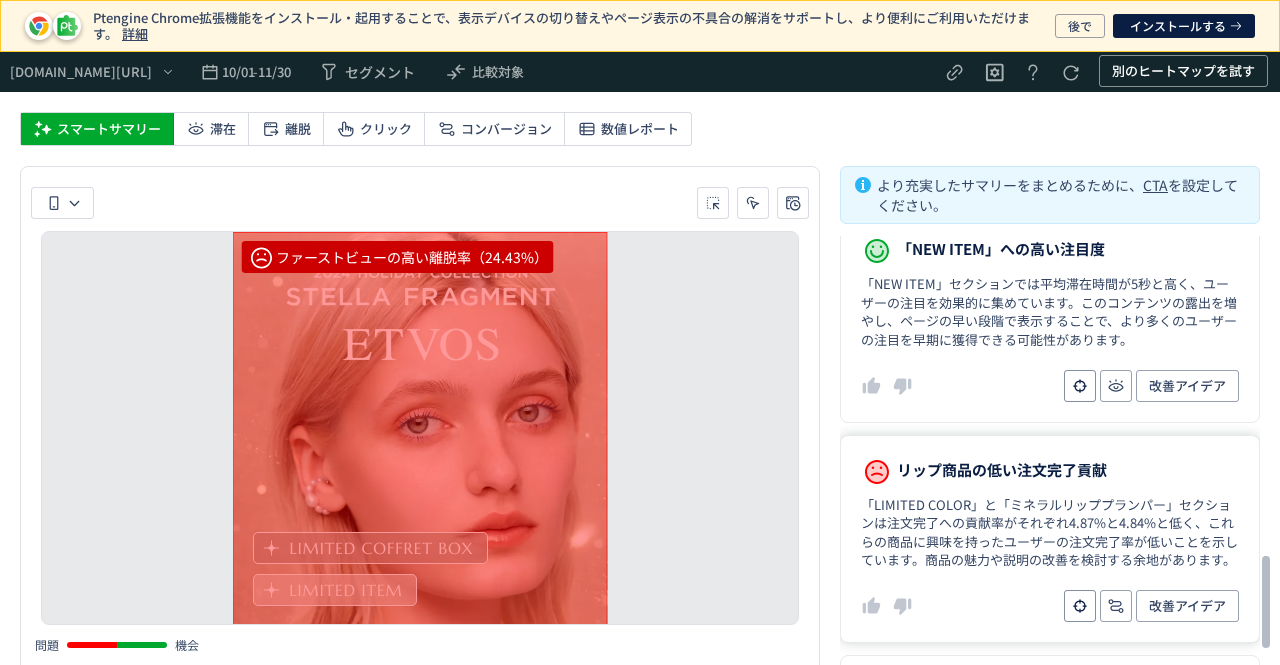 scroll, scrollTop: 1691, scrollLeft: 0, axis: vertical 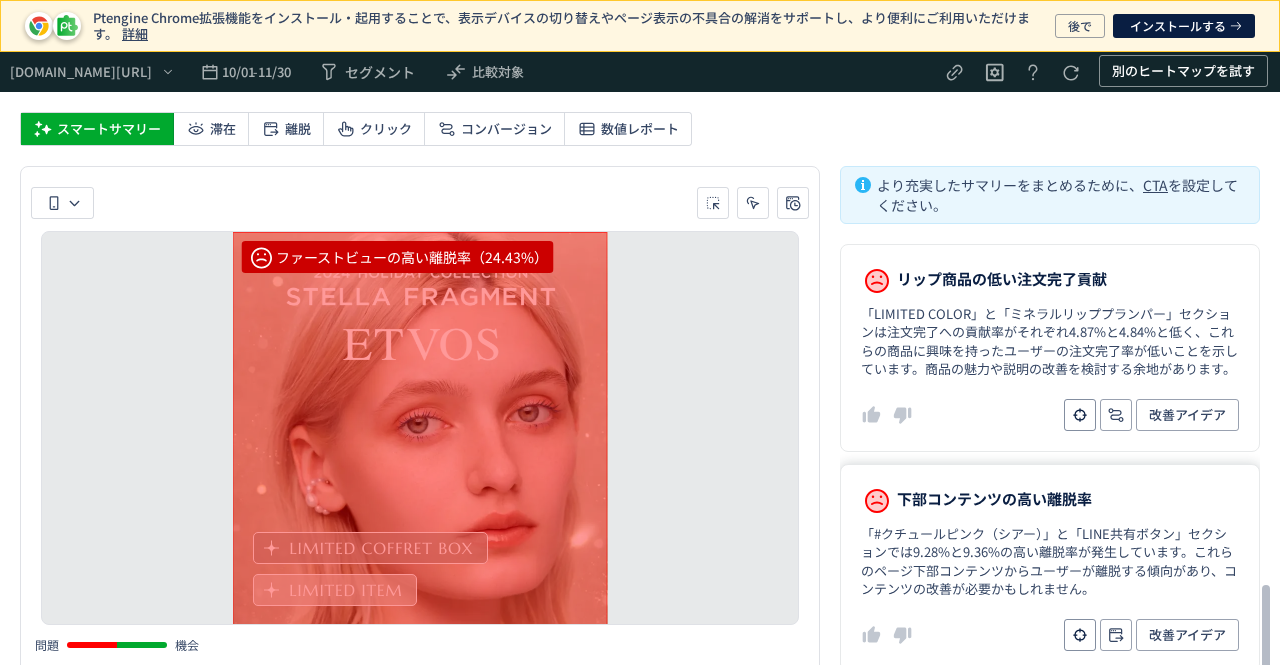 click on "下部コンテンツの高い離脱率" at bounding box center [994, 499] 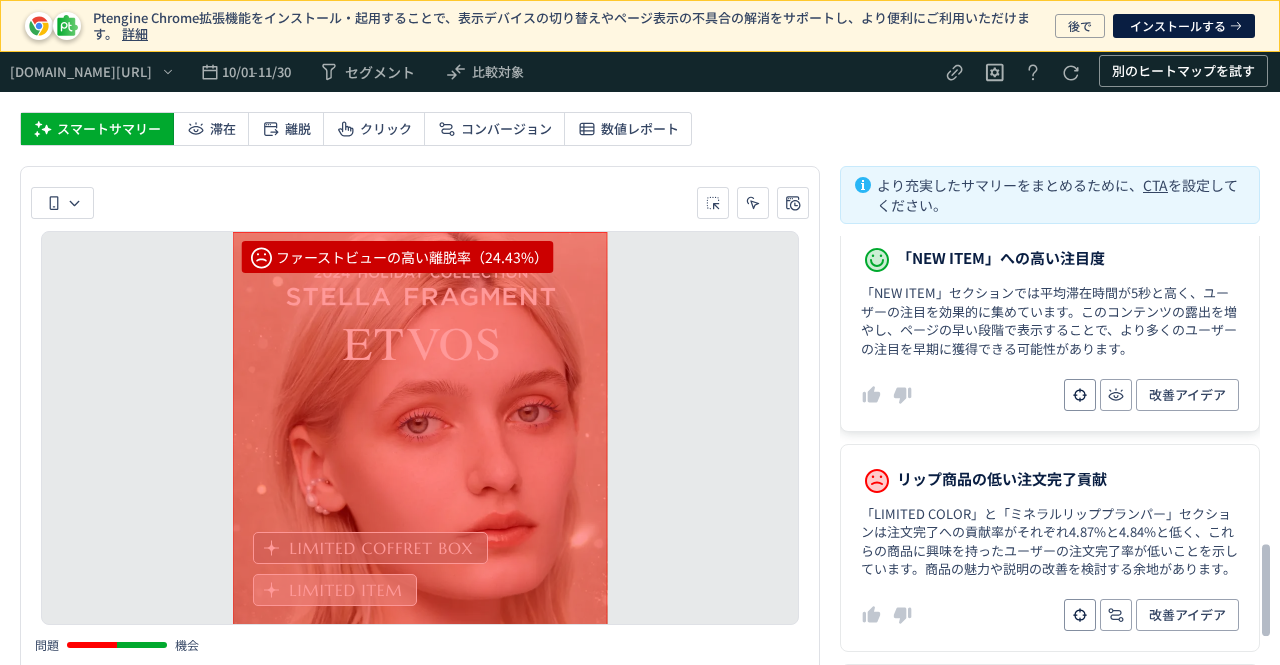 click on "改善アイデア" at bounding box center [1050, 395] 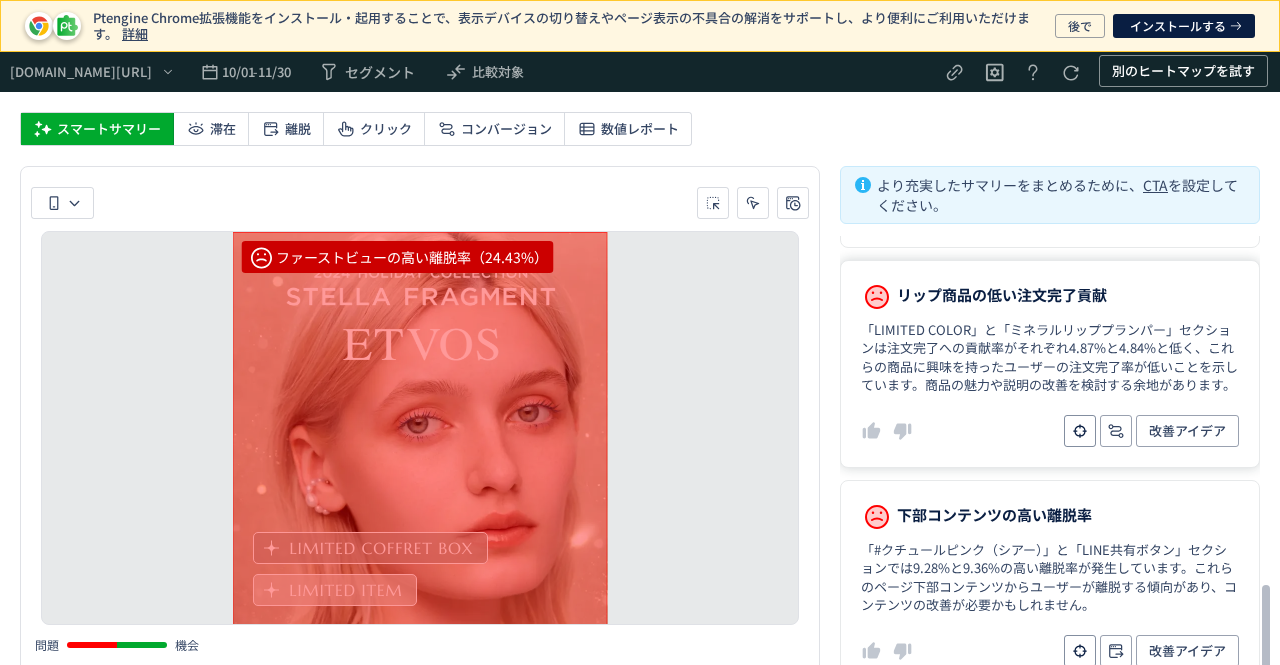 scroll, scrollTop: 1691, scrollLeft: 0, axis: vertical 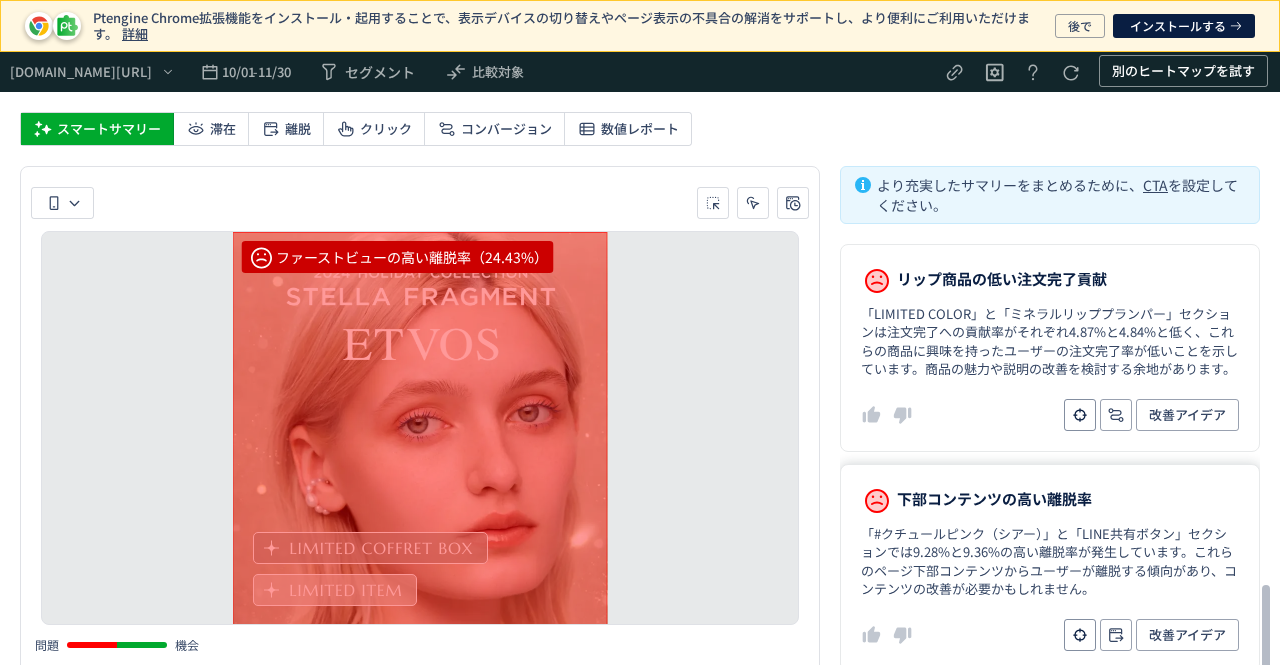 click on "「#クチュールピンク（シアー）」と「LINE共有ボタン」セクションでは9.28%と9.36%の高い離脱率が発生しています。これらのページ下部コンテンツからユーザーが離脱する傾向があり、コンテンツの改善が必要かもしれません。" at bounding box center (1050, 562) 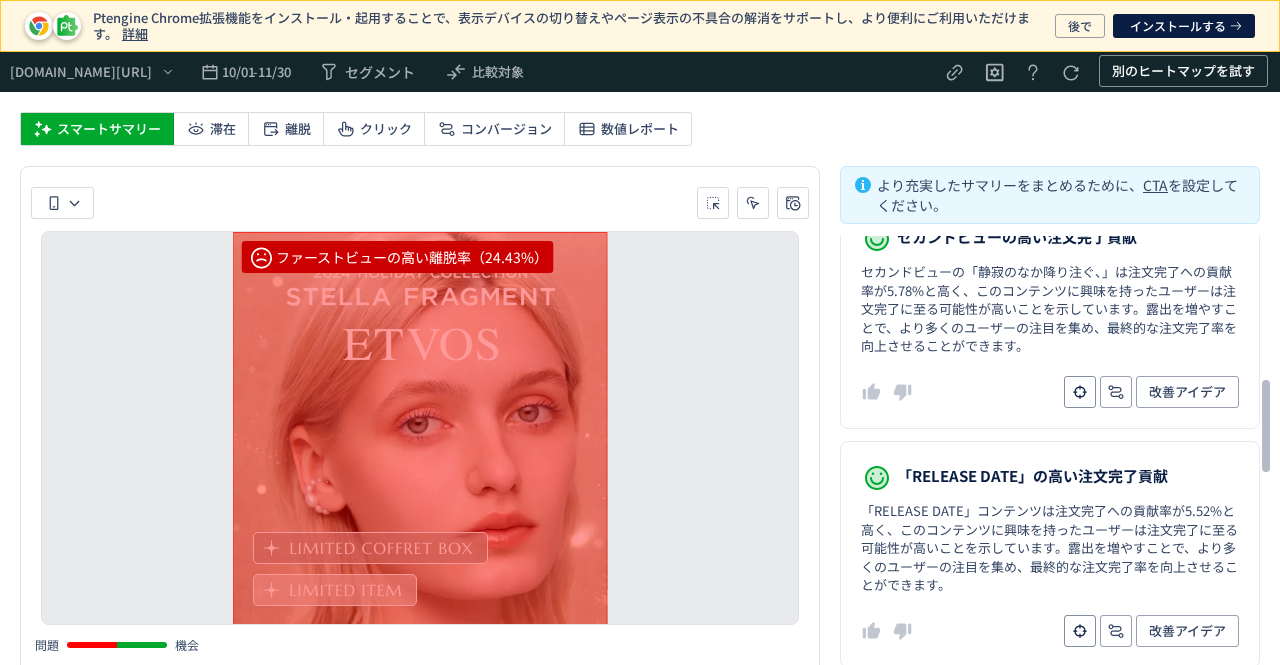 scroll, scrollTop: 591, scrollLeft: 0, axis: vertical 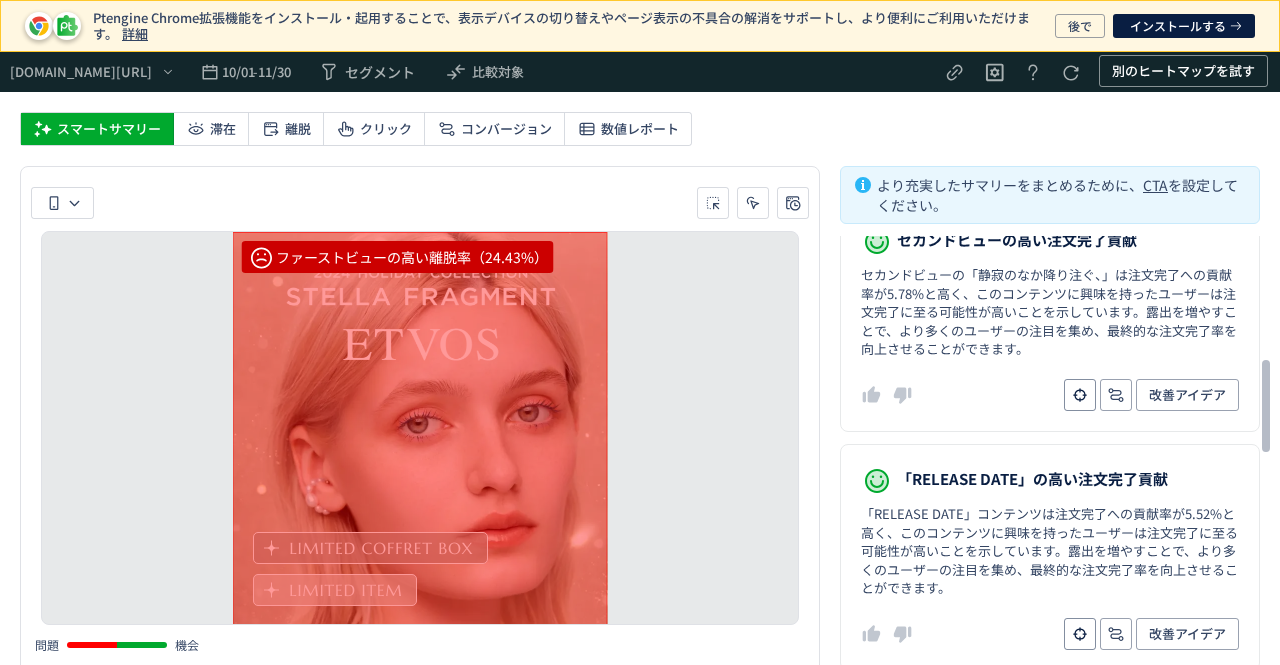 click on "全ページサマリー  （全てのデバイスに基づく） 高いバウンス率  :  バウンス率55.26%と高く、ユーザーの半数以上が次のページに進まずにサイトを離脱しています。 流入源による転換率の差が大きい  :  amebapick（58.62%）、AccessTrade（39.27%）、smartnews（42.86%）などの流入源は高い転換率を示していますが、LINE（2.96%）やIGShopping（1.47%）は低い転換率です。 リピーターの方が転換率が高い  :  リピーターの転換率は5.97%で、新規訪問者（3.61%）より約1.65倍高くなっています。 数値レポート ファーストビューの高い離脱率 ファーストビューの「[DATE] HOLIDAY COLLECTION STELLA FRAGMENT ETVOS」では24.43%の高い離脱率が発生しており、多くのユーザーがサイトを離れています。このコンテンツの最適化が必要です。 改善アイデア セカンドビューの高い注文完了貢献 改善アイデア" at bounding box center [1050, 708] 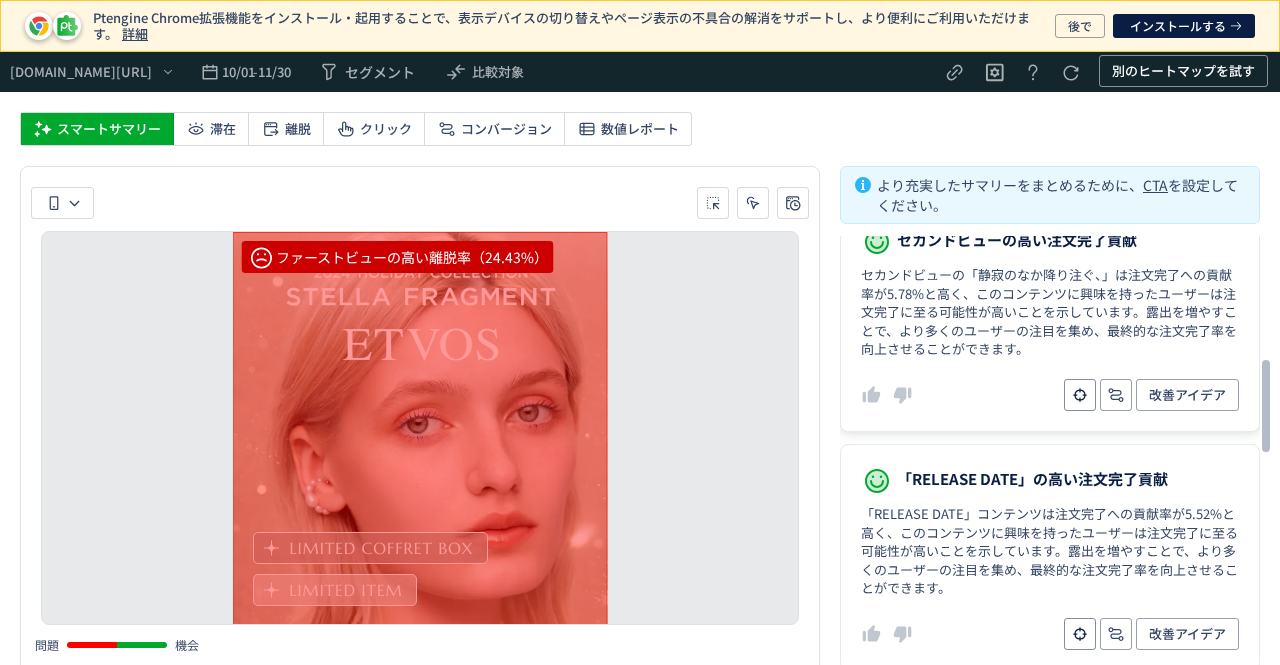 click on "セカンドビューの「静寂のなか降り注ぐ、」は注文完了への貢献率が5.78%と高く、このコンテンツに興味を持ったユーザーは注文完了に至る可能性が高いことを示しています。露出を増やすことで、より多くのユーザーの注目を集め、最終的な注文完了率を向上させることができます。" at bounding box center (1050, 312) 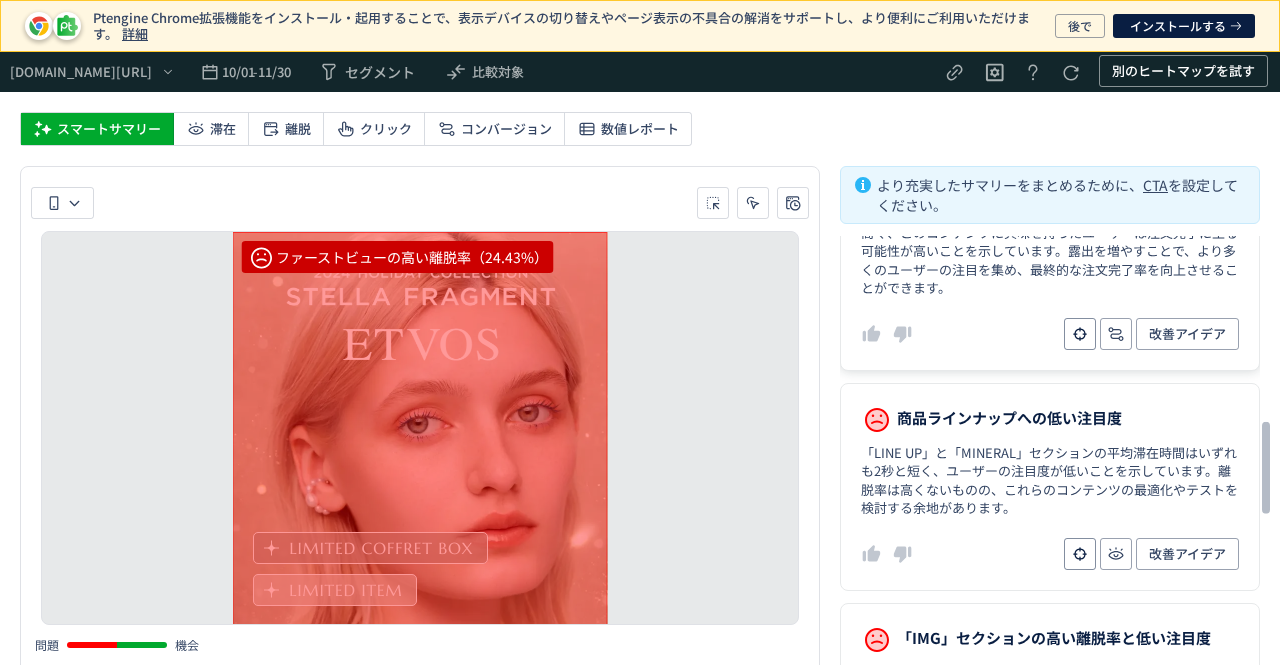 scroll, scrollTop: 991, scrollLeft: 0, axis: vertical 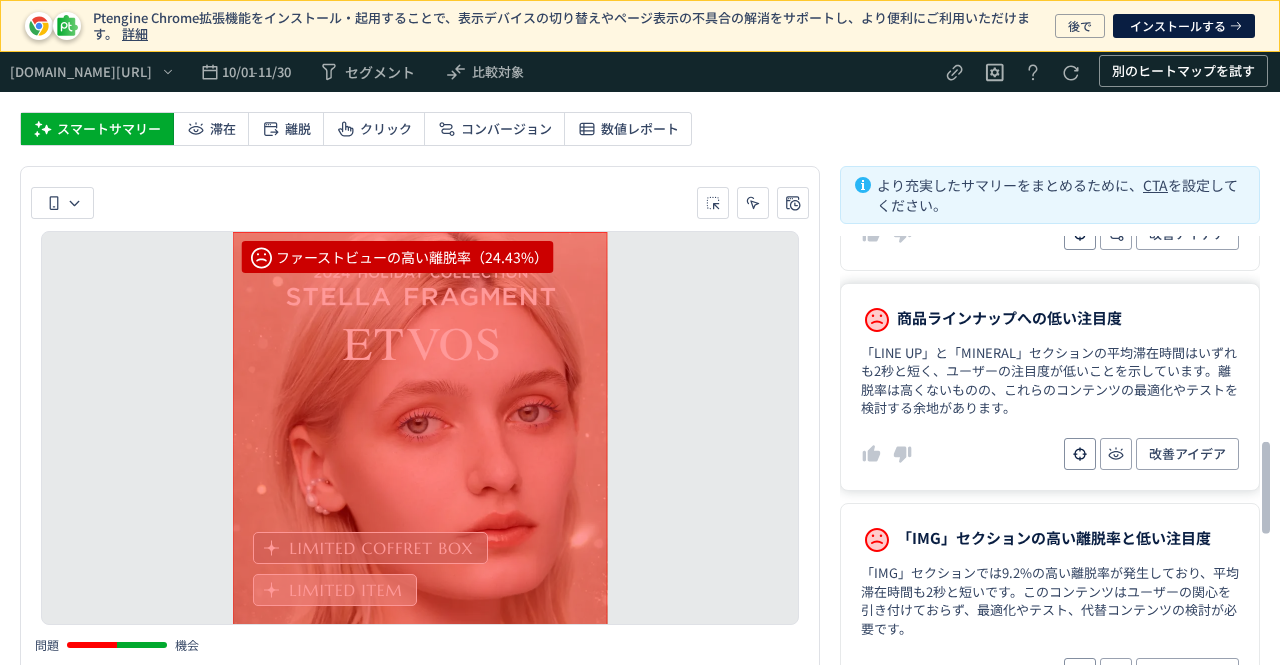 click on "「LINE UP」と「MINERAL」セクションの平均滞在時間はいずれも2秒と短く、ユーザーの注目度が低いことを示しています。離脱率は高くないものの、これらのコンテンツの最適化やテストを検討する余地があります。" at bounding box center (1050, 381) 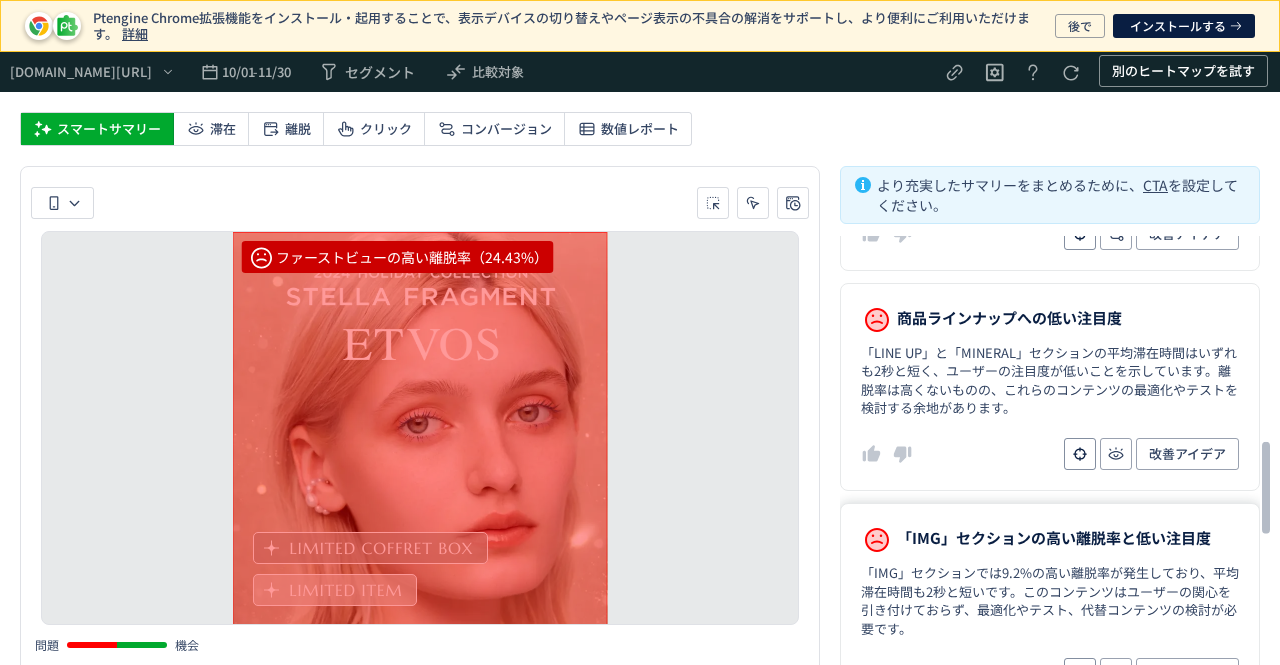 click on "「IMG」セクションでは9.2%の高い離脱率が発生しており、平均滞在時間も2秒と短いです。このコンテンツはユーザーの関心を引き付けておらず、最適化やテスト、代替コンテンツの検討が必要です。" at bounding box center (1050, 601) 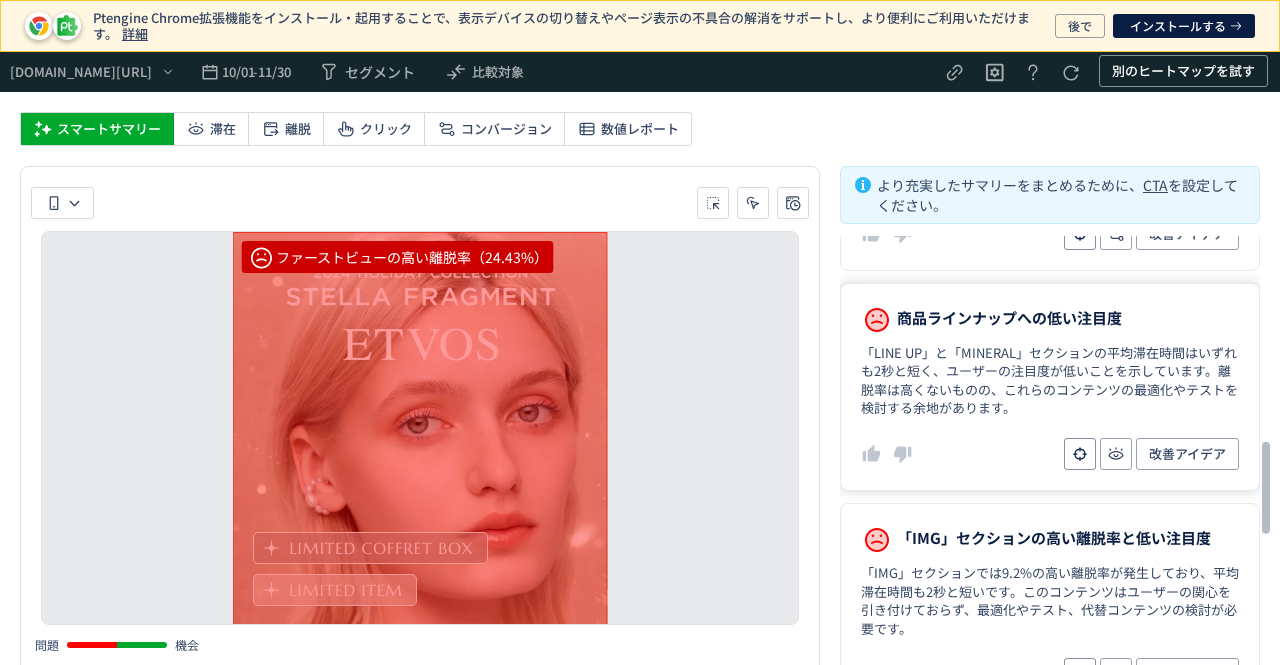 click on "「LINE UP」と「MINERAL」セクションの平均滞在時間はいずれも2秒と短く、ユーザーの注目度が低いことを示しています。離脱率は高くないものの、これらのコンテンツの最適化やテストを検討する余地があります。" at bounding box center [1050, 381] 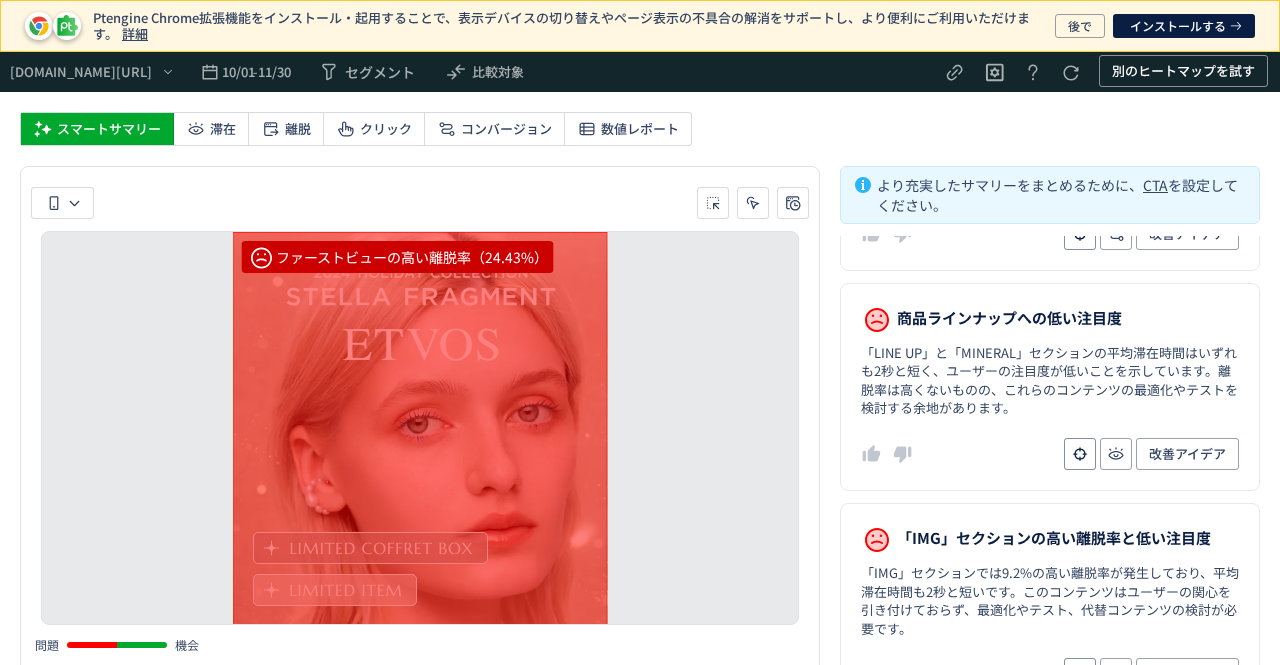 scroll, scrollTop: 243, scrollLeft: 0, axis: vertical 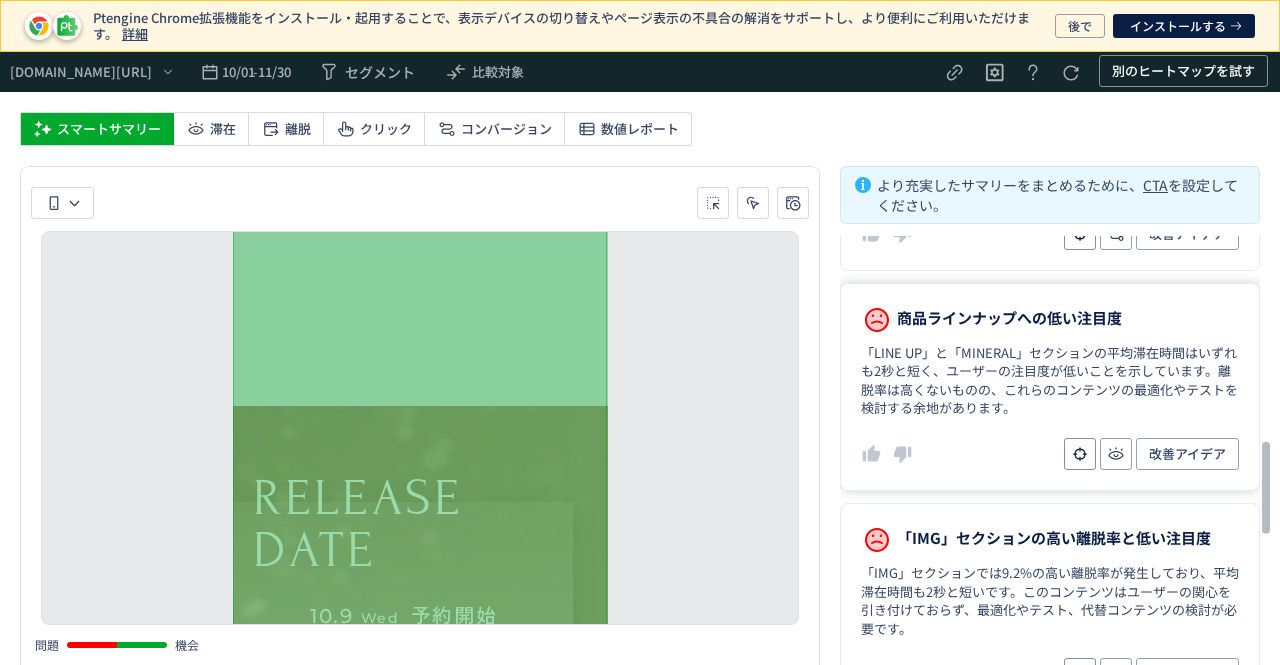 click on "「LINE UP」と「MINERAL」セクションの平均滞在時間はいずれも2秒と短く、ユーザーの注目度が低いことを示しています。離脱率は高くないものの、これらのコンテンツの最適化やテストを検討する余地があります。" at bounding box center [1050, 381] 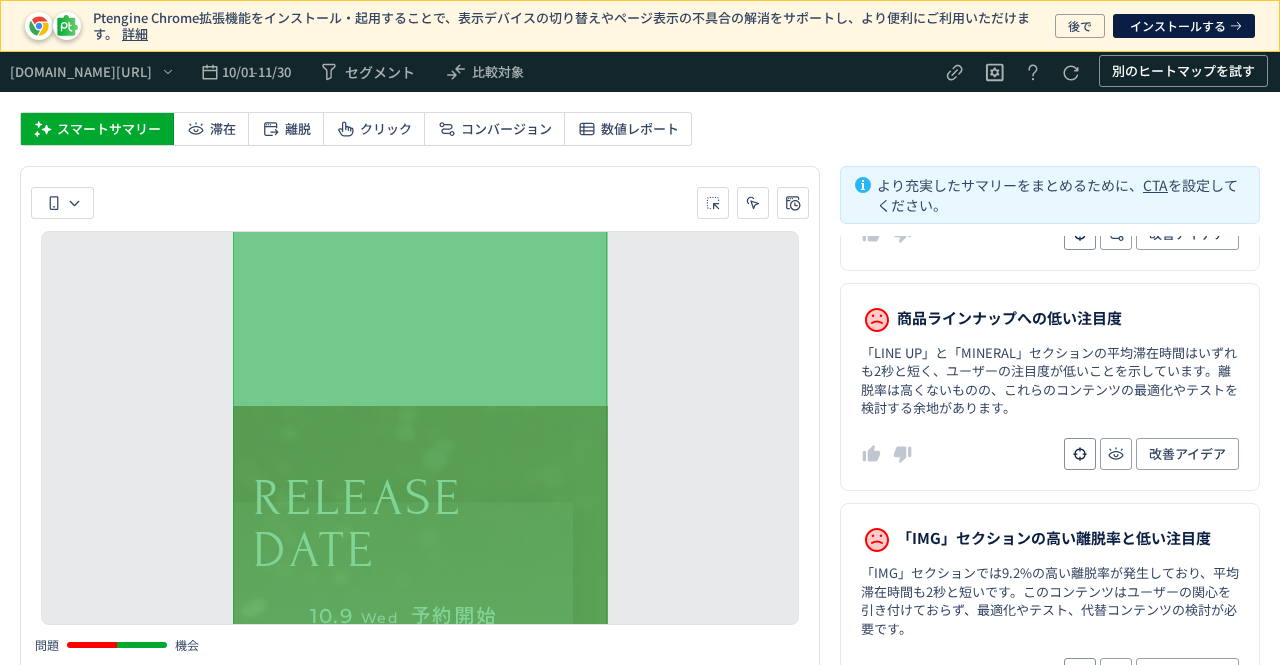 scroll, scrollTop: 1167, scrollLeft: 0, axis: vertical 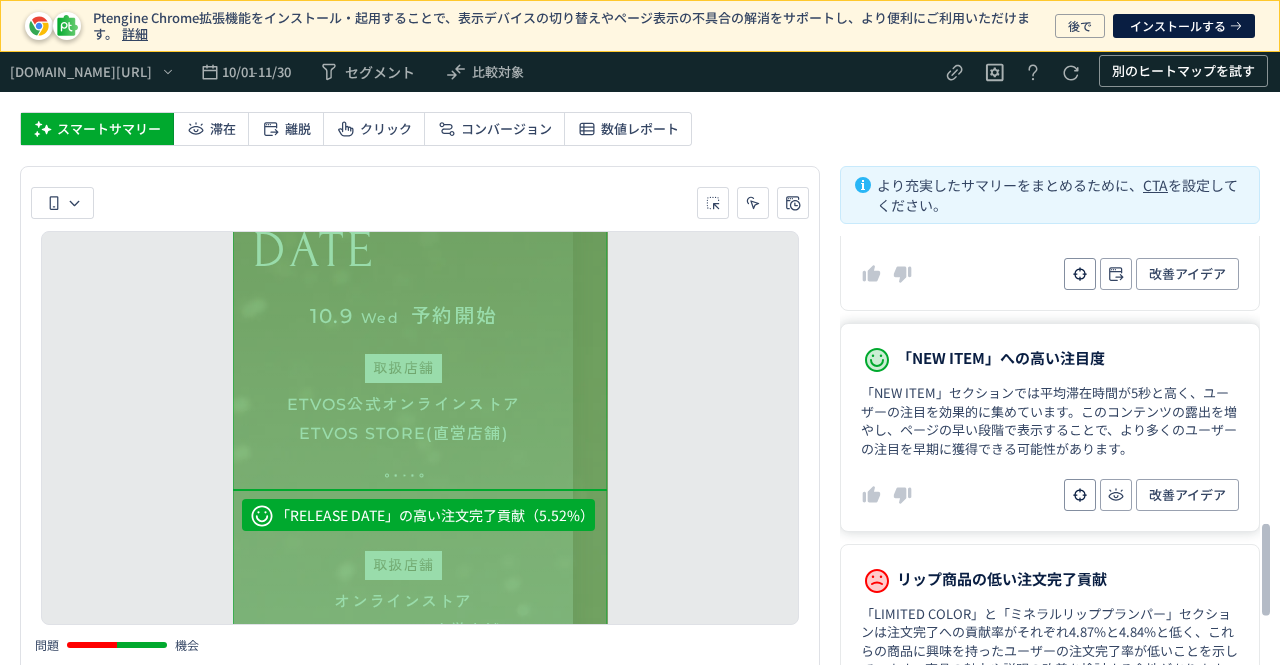 click on "「NEW ITEM」への高い注目度 「NEW ITEM」セクションでは平均滞在時間が5秒と高く、ユーザーの注目を効果的に集めています。このコンテンツの露出を増やし、ページの早い段階で表示することで、より多くのユーザーの注目を早期に獲得できる可能性があります。 改善アイデア" 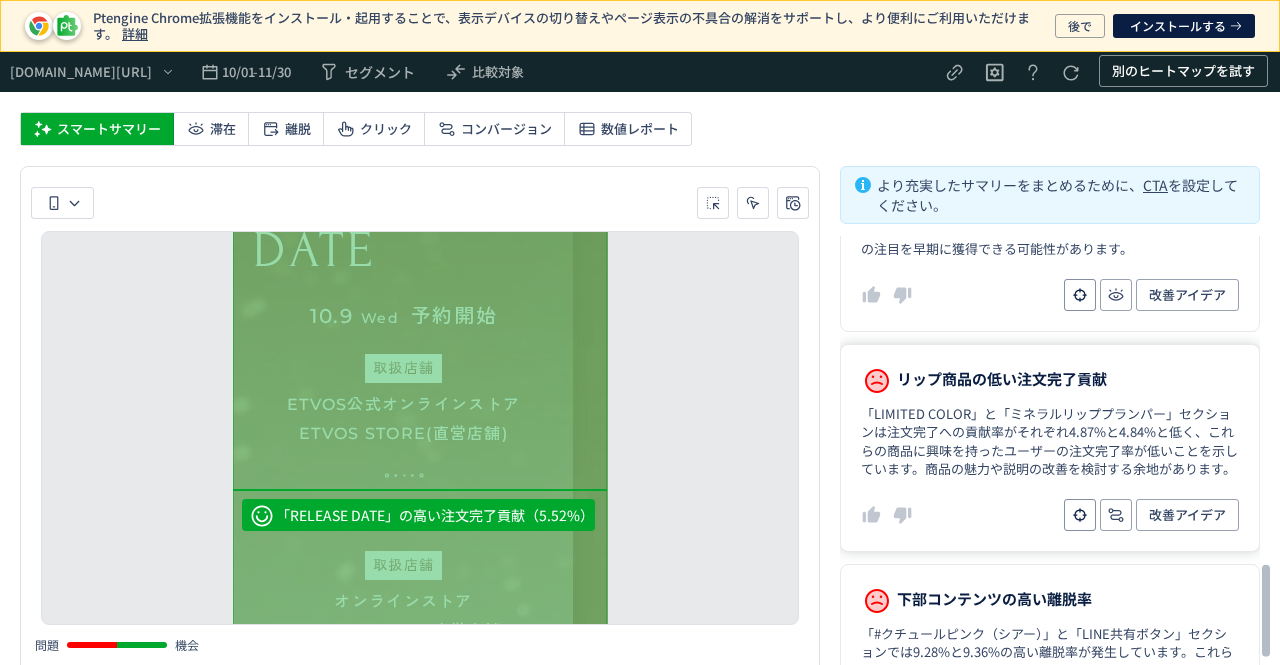 click on "リップ商品の低い注文完了貢献 「LIMITED COLOR」と「ミネラルリッププランパー」セクションは注文完了への貢献率がそれぞれ4.87%と4.84%と低く、これらの商品に興味を持ったユーザーの注文完了率が低いことを示しています。商品の魅力や説明の改善を検討する余地があります。 改善アイデア" 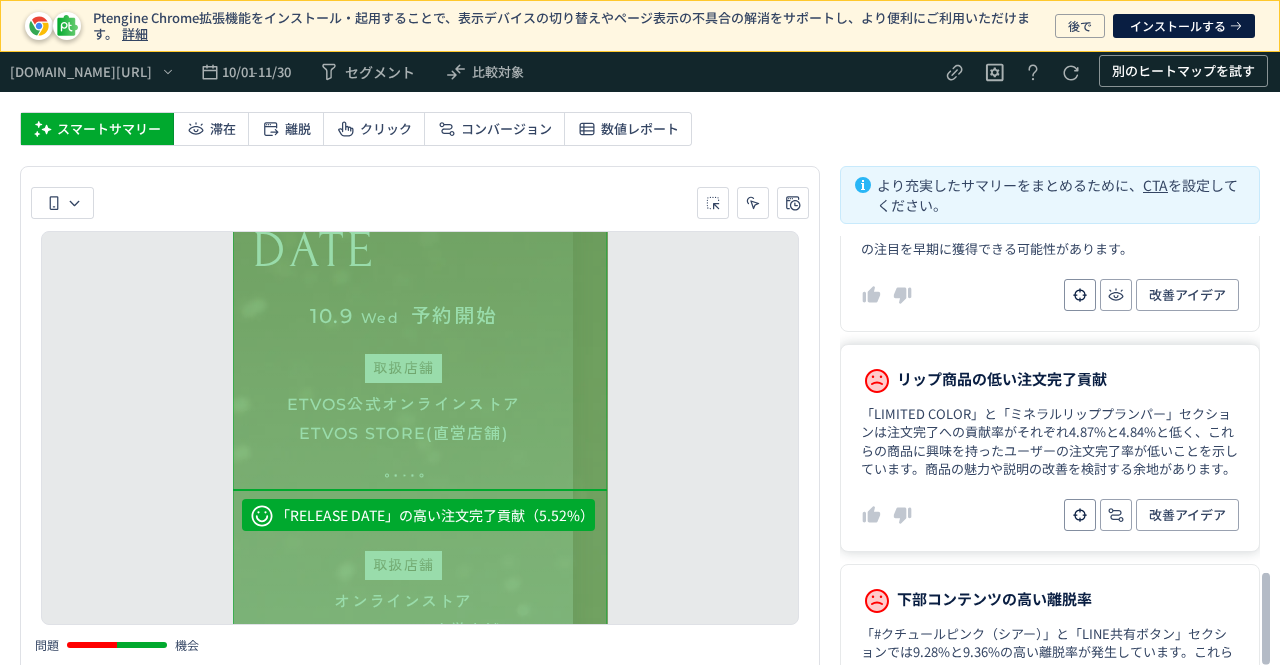 scroll, scrollTop: 1691, scrollLeft: 0, axis: vertical 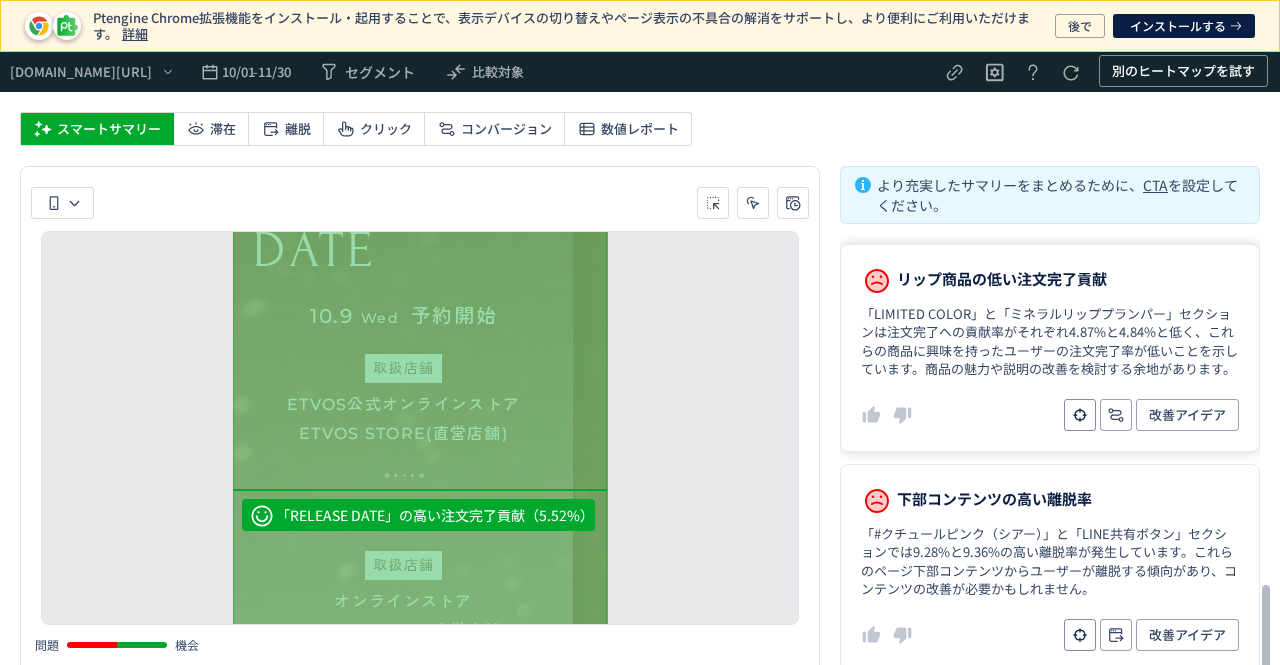 click on "下部コンテンツの高い離脱率" at bounding box center [994, 499] 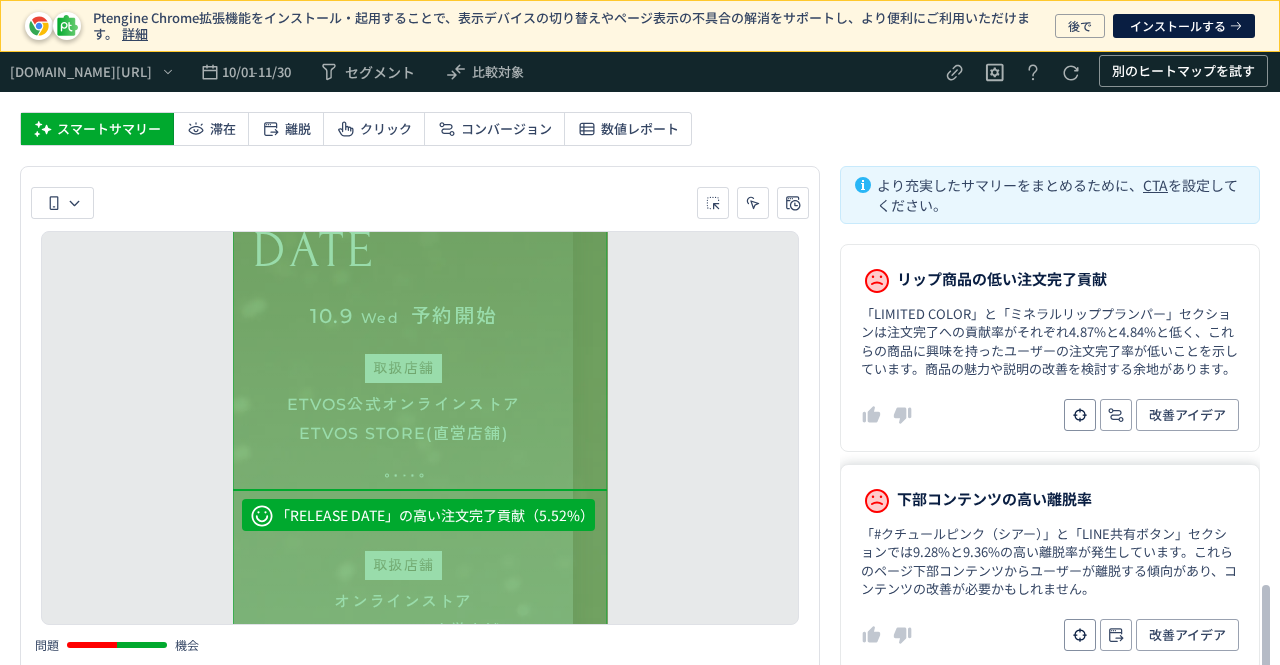 click on "「#クチュールピンク（シアー）」と「LINE共有ボタン」セクションでは9.28%と9.36%の高い離脱率が発生しています。これらのページ下部コンテンツからユーザーが離脱する傾向があり、コンテンツの改善が必要かもしれません。" at bounding box center [1050, 562] 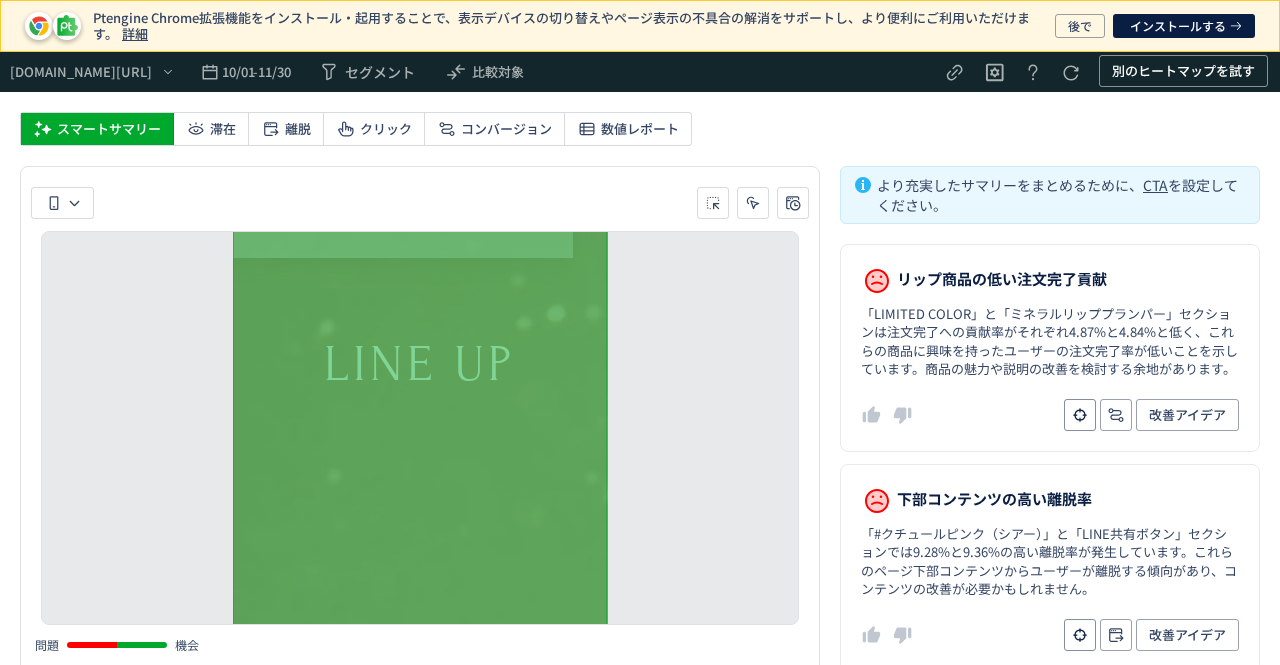 scroll, scrollTop: 1700, scrollLeft: 0, axis: vertical 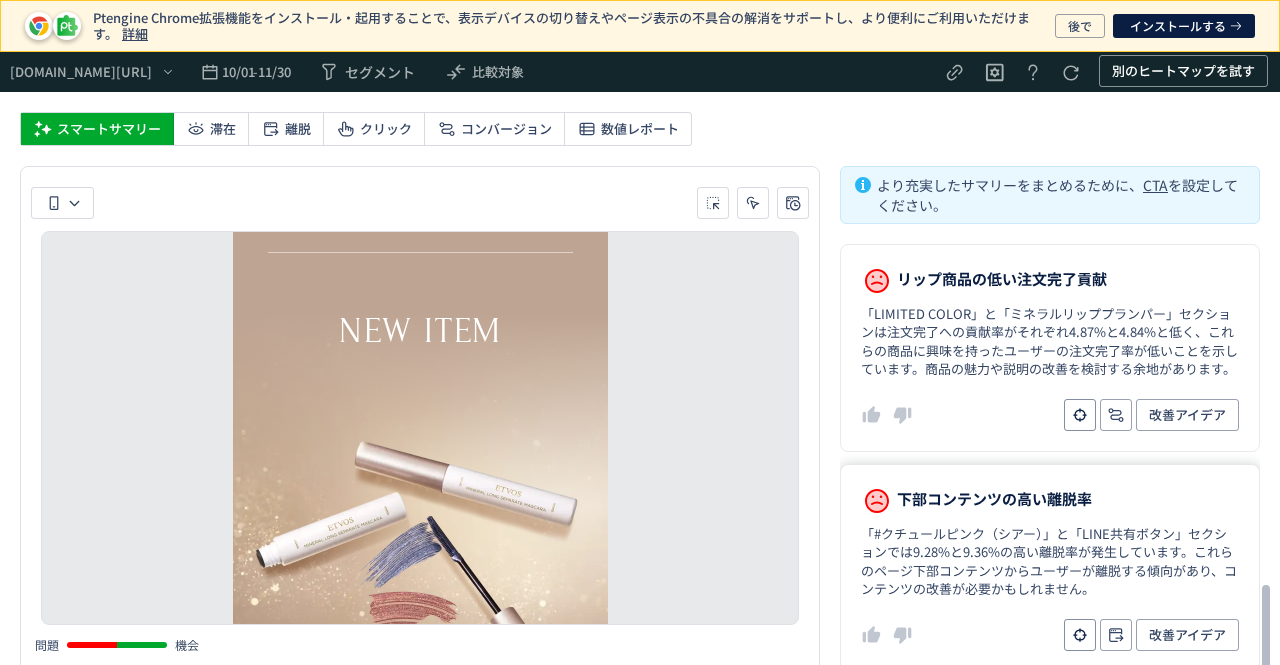 click on "「#クチュールピンク（シアー）」と「LINE共有ボタン」セクションでは9.28%と9.36%の高い離脱率が発生しています。これらのページ下部コンテンツからユーザーが離脱する傾向があり、コンテンツの改善が必要かもしれません。" at bounding box center (1050, 562) 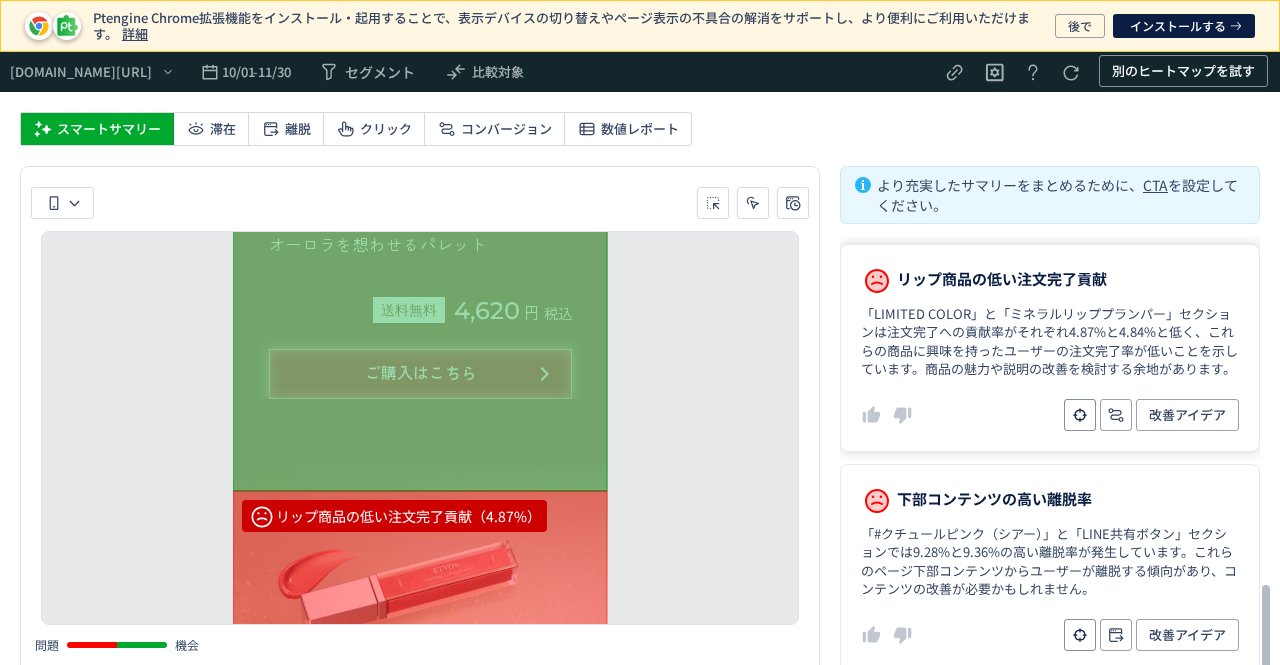 click on "リップ商品の低い注文完了貢献 「LIMITED COLOR」と「ミネラルリッププランパー」セクションは注文完了への貢献率がそれぞれ4.87%と4.84%と低く、これらの商品に興味を持ったユーザーの注文完了率が低いことを示しています。商品の魅力や説明の改善を検討する余地があります。 改善アイデア" 